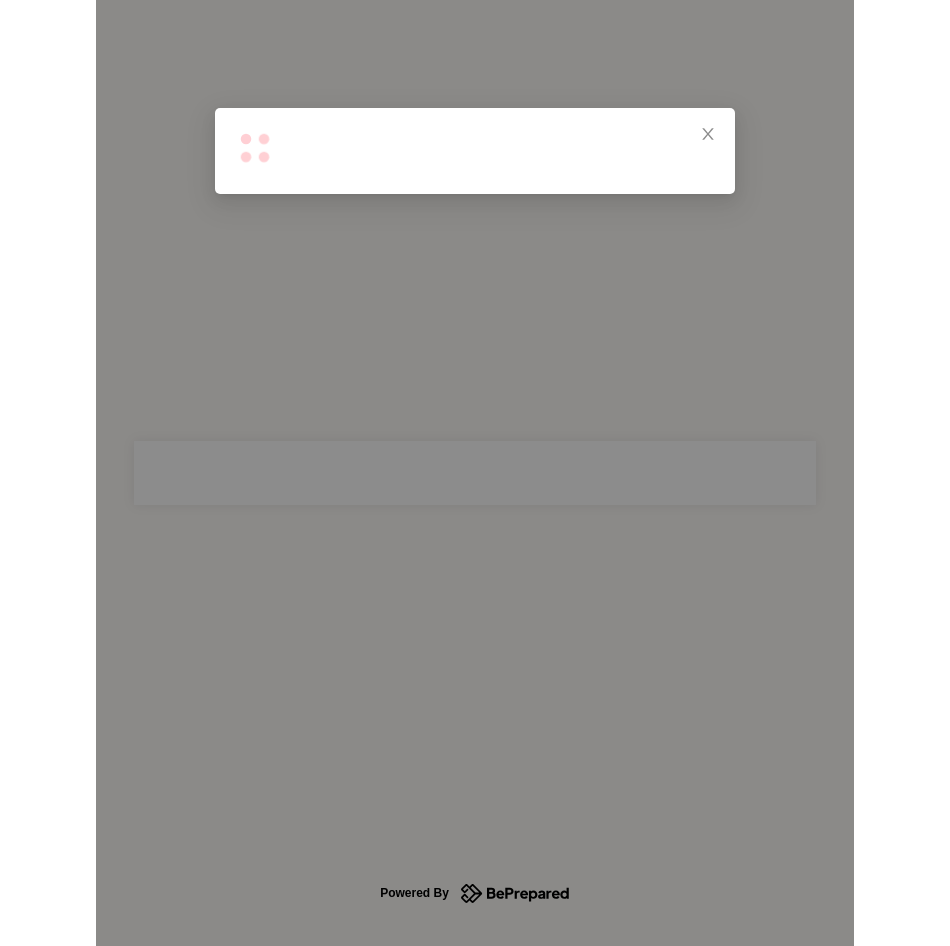scroll, scrollTop: 0, scrollLeft: 0, axis: both 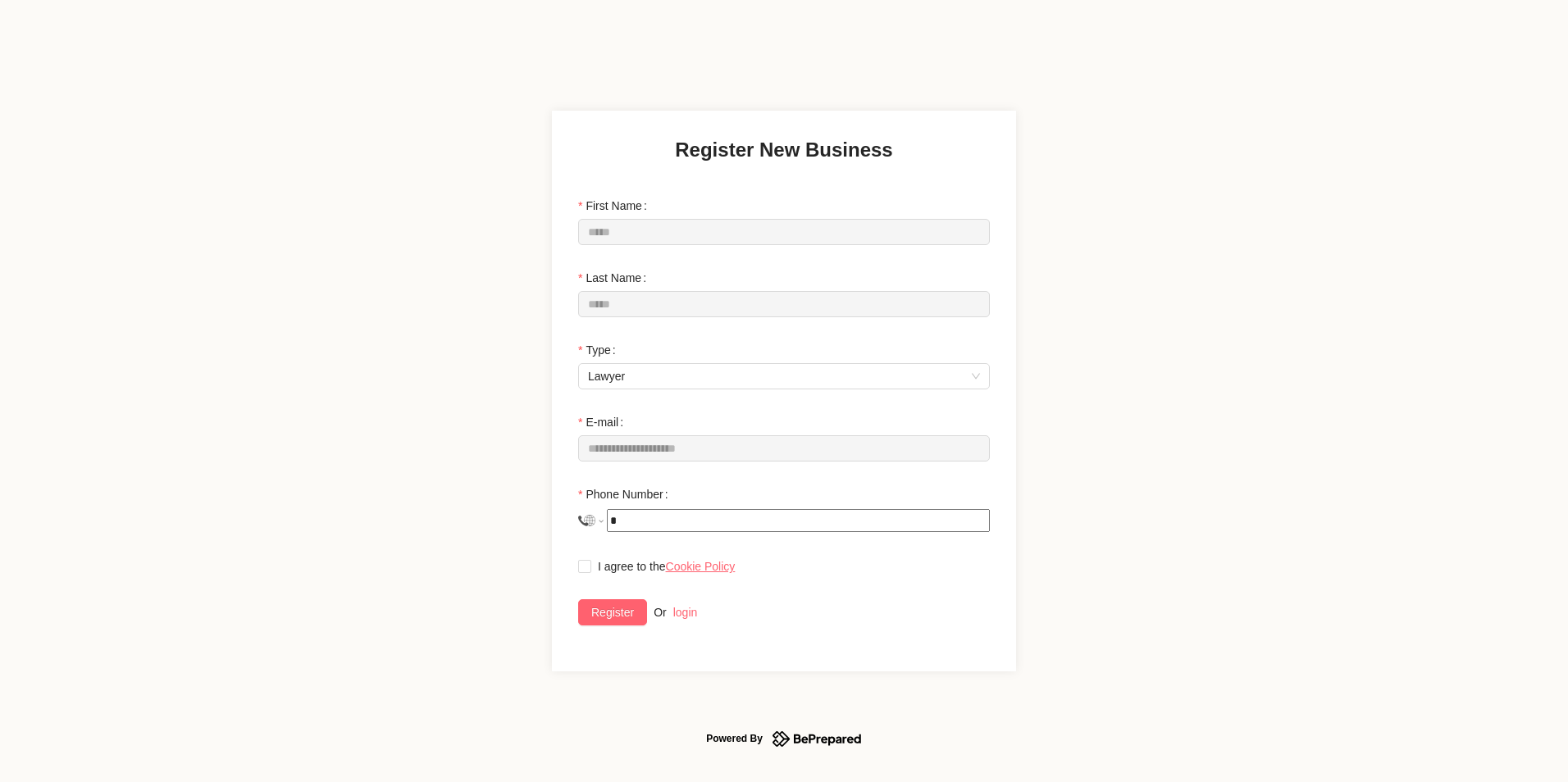 click on "**********" at bounding box center (784, 391) 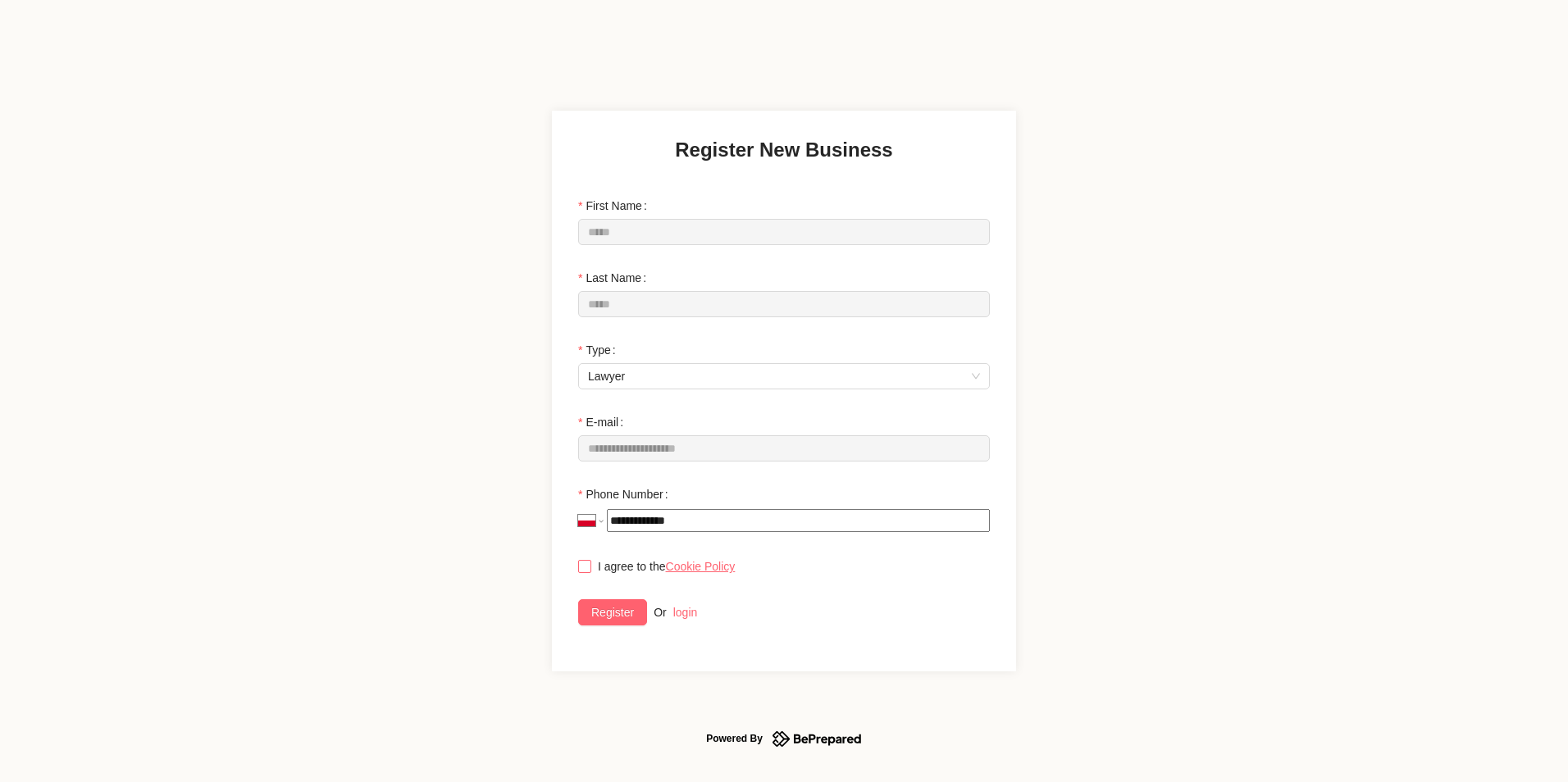 type on "**********" 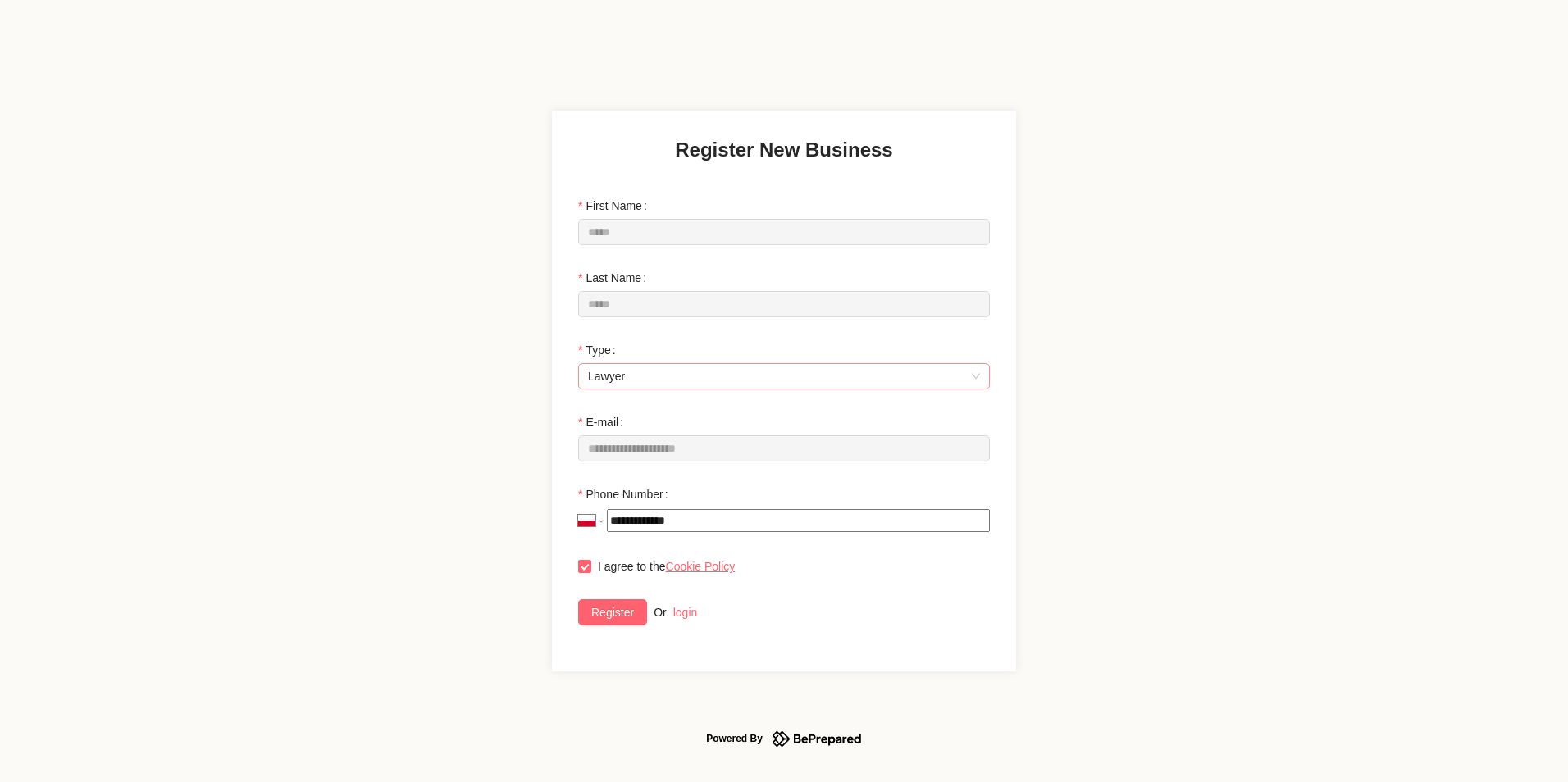 click on "Lawyer" at bounding box center (784, 376) 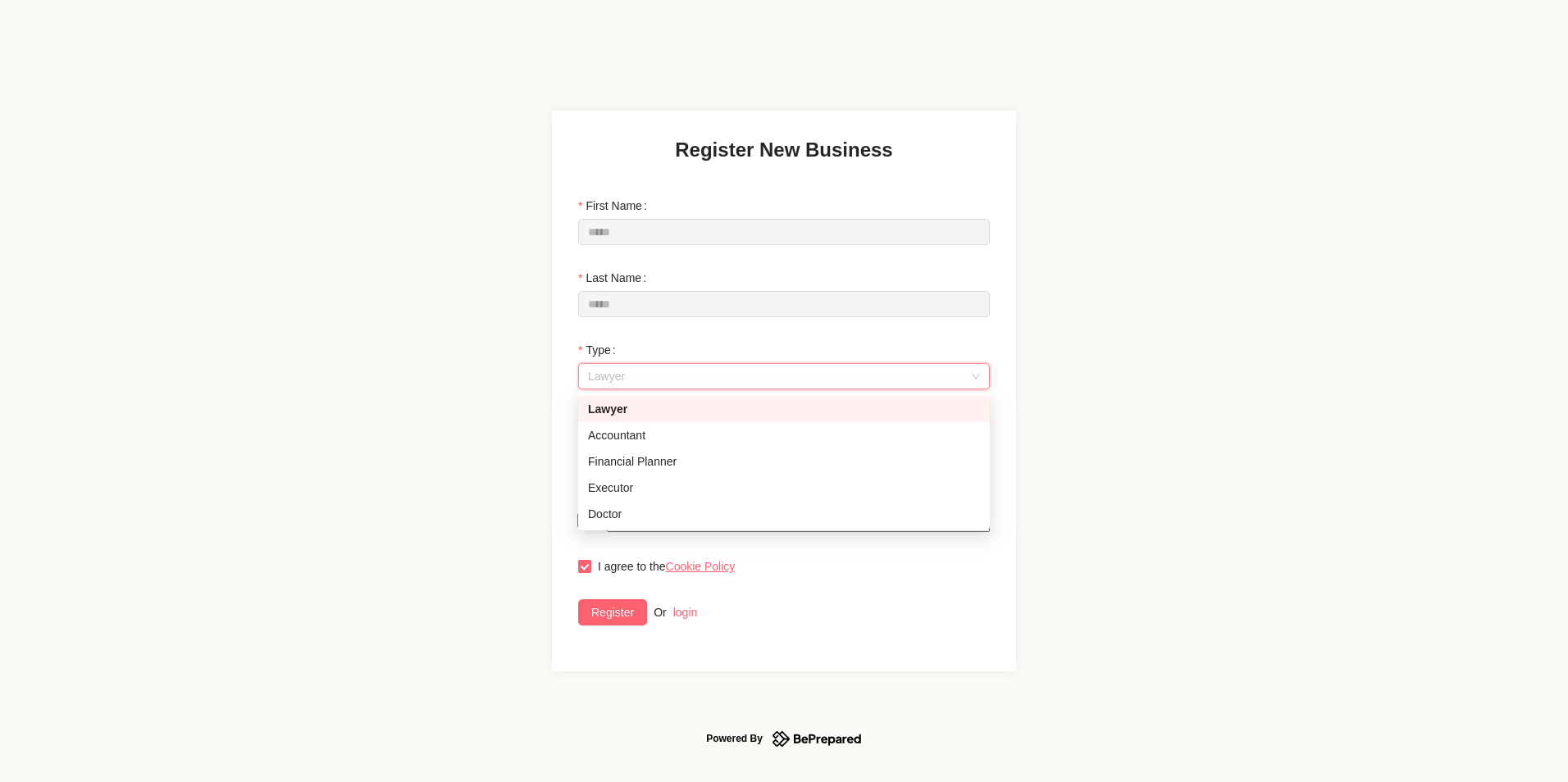 click on "**********" at bounding box center [784, 391] 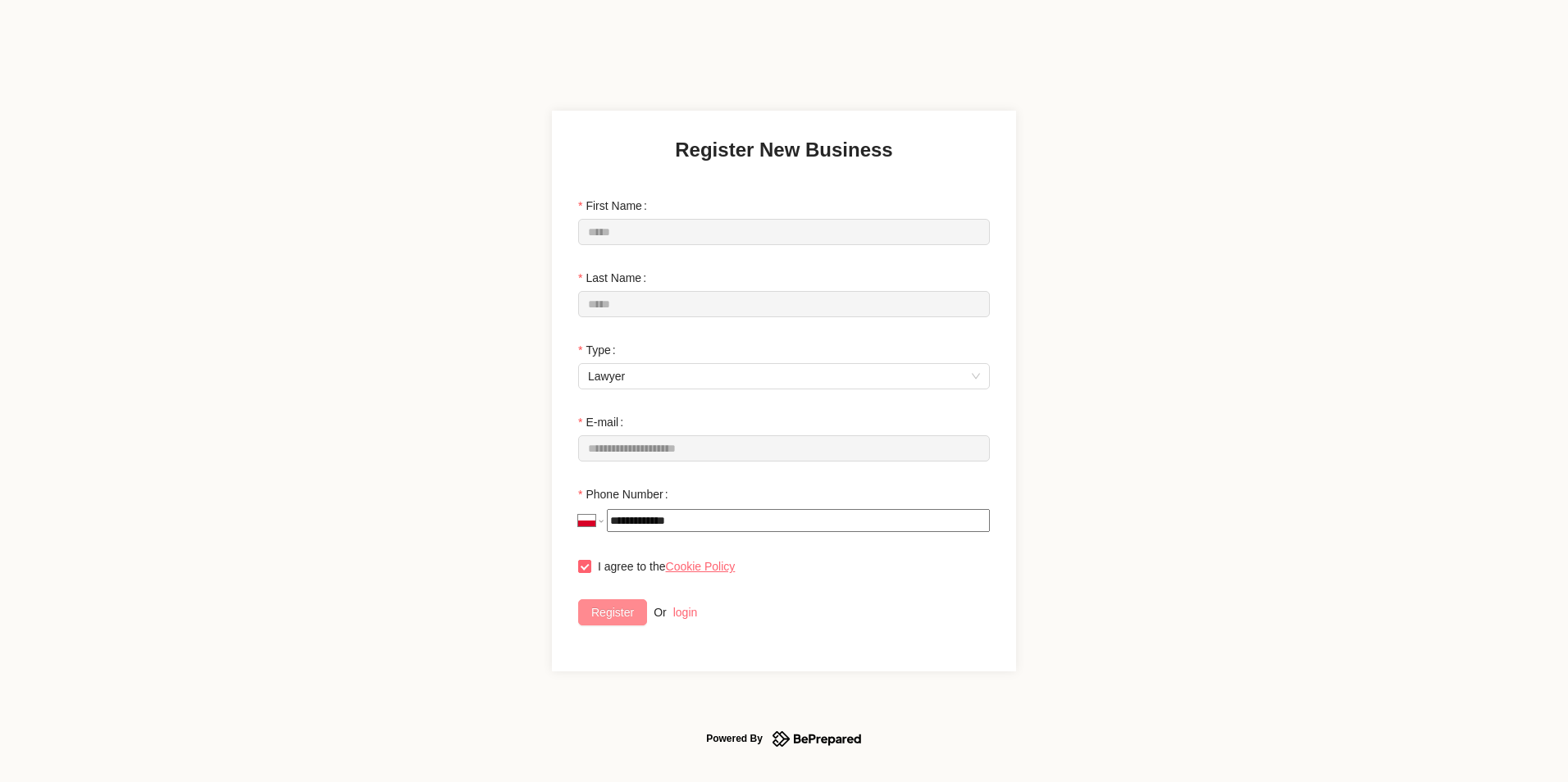 click on "Register" at bounding box center (613, 612) 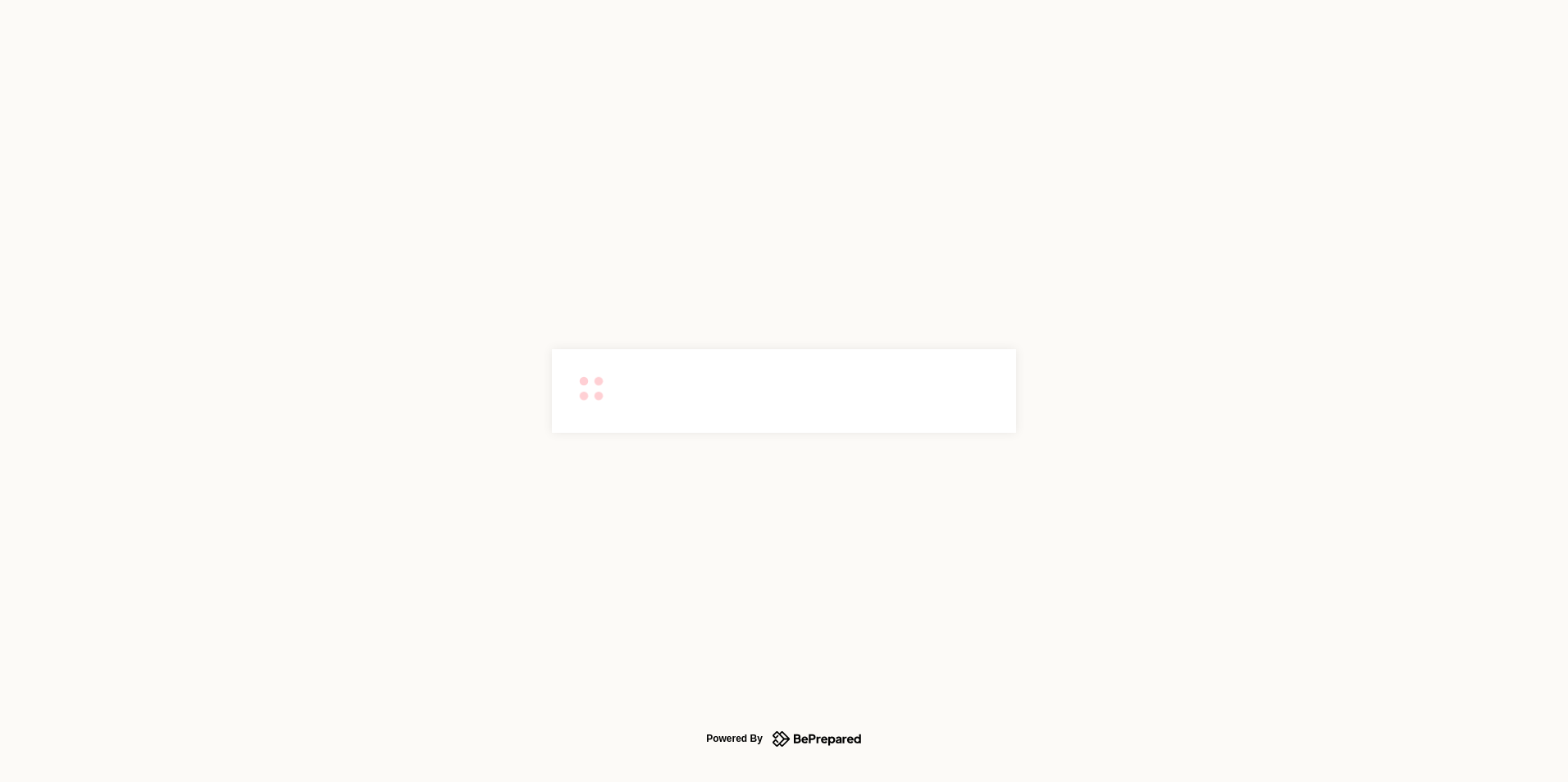 click on "Powered By" at bounding box center (784, 391) 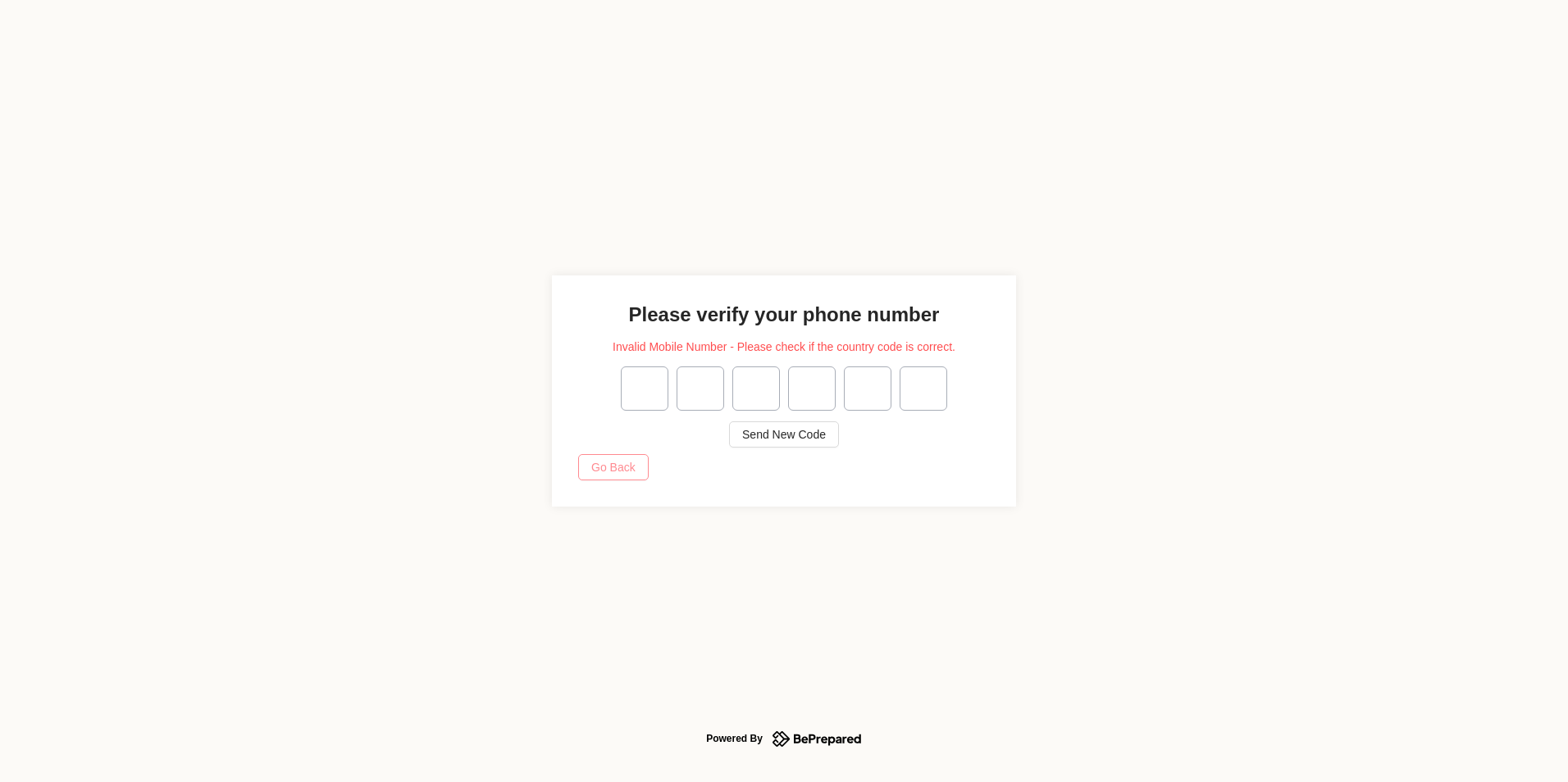 click on "Go Back" at bounding box center [784, 434] 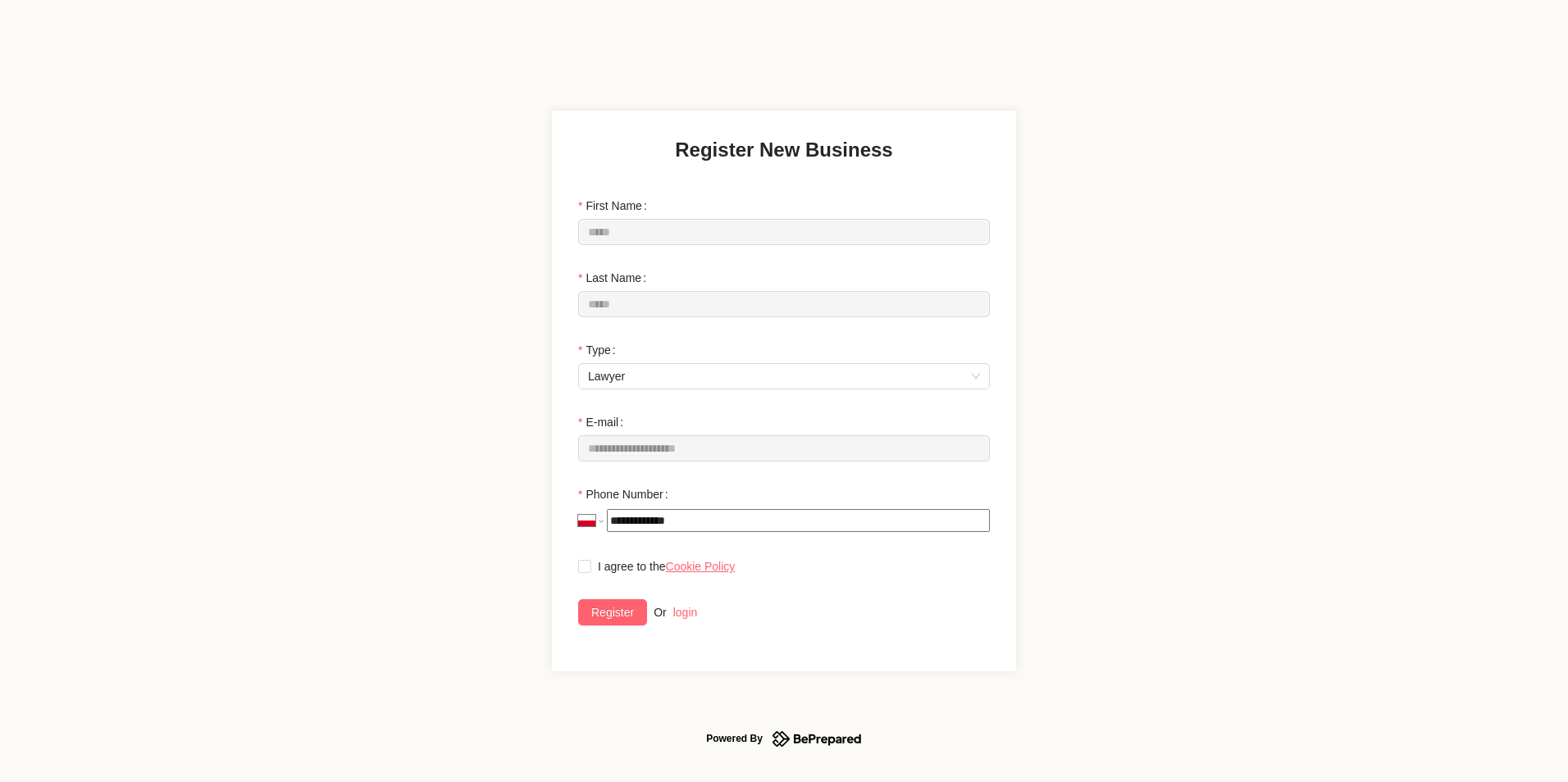 click on "**********" at bounding box center [798, 521] 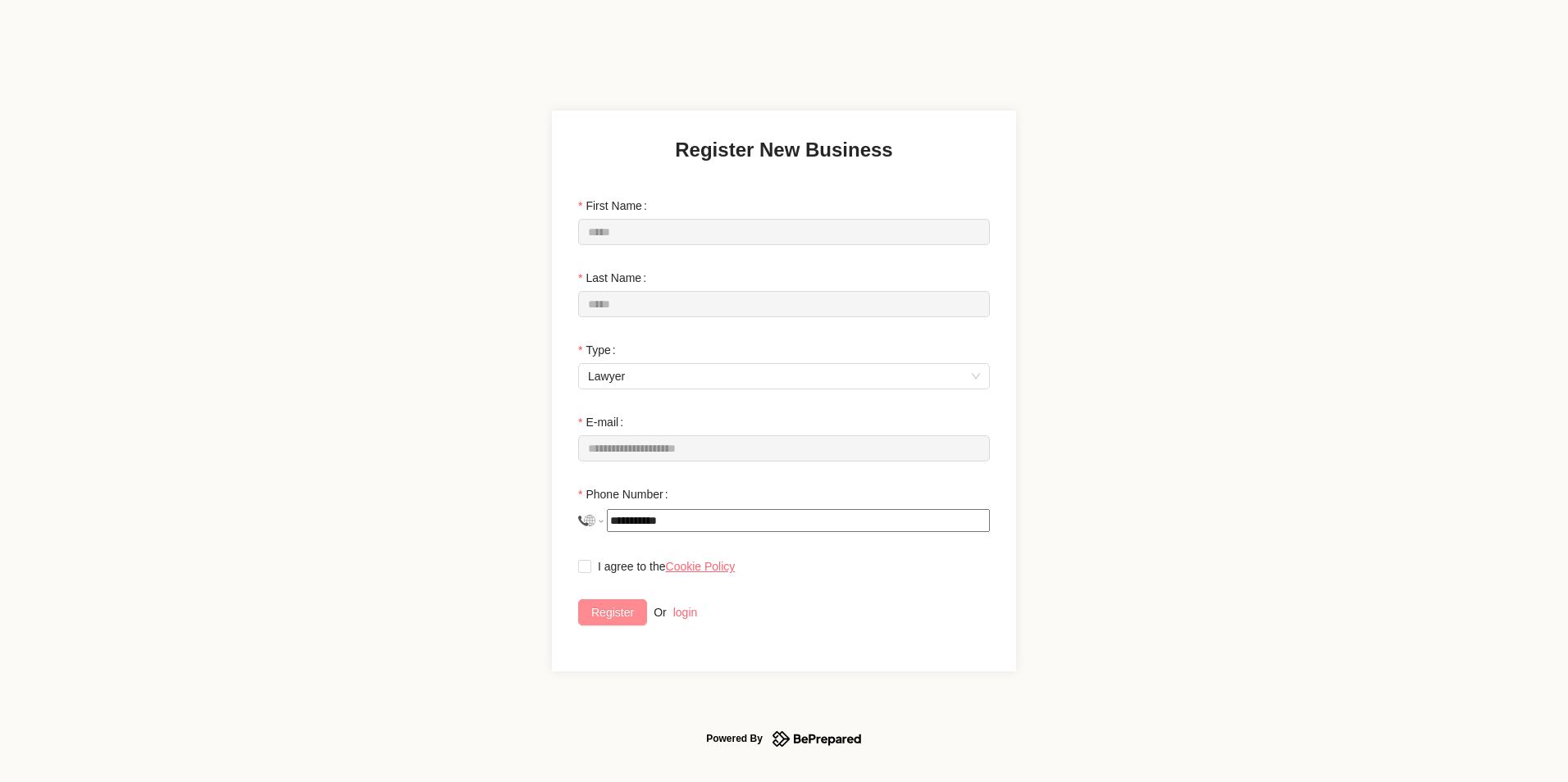 type on "**********" 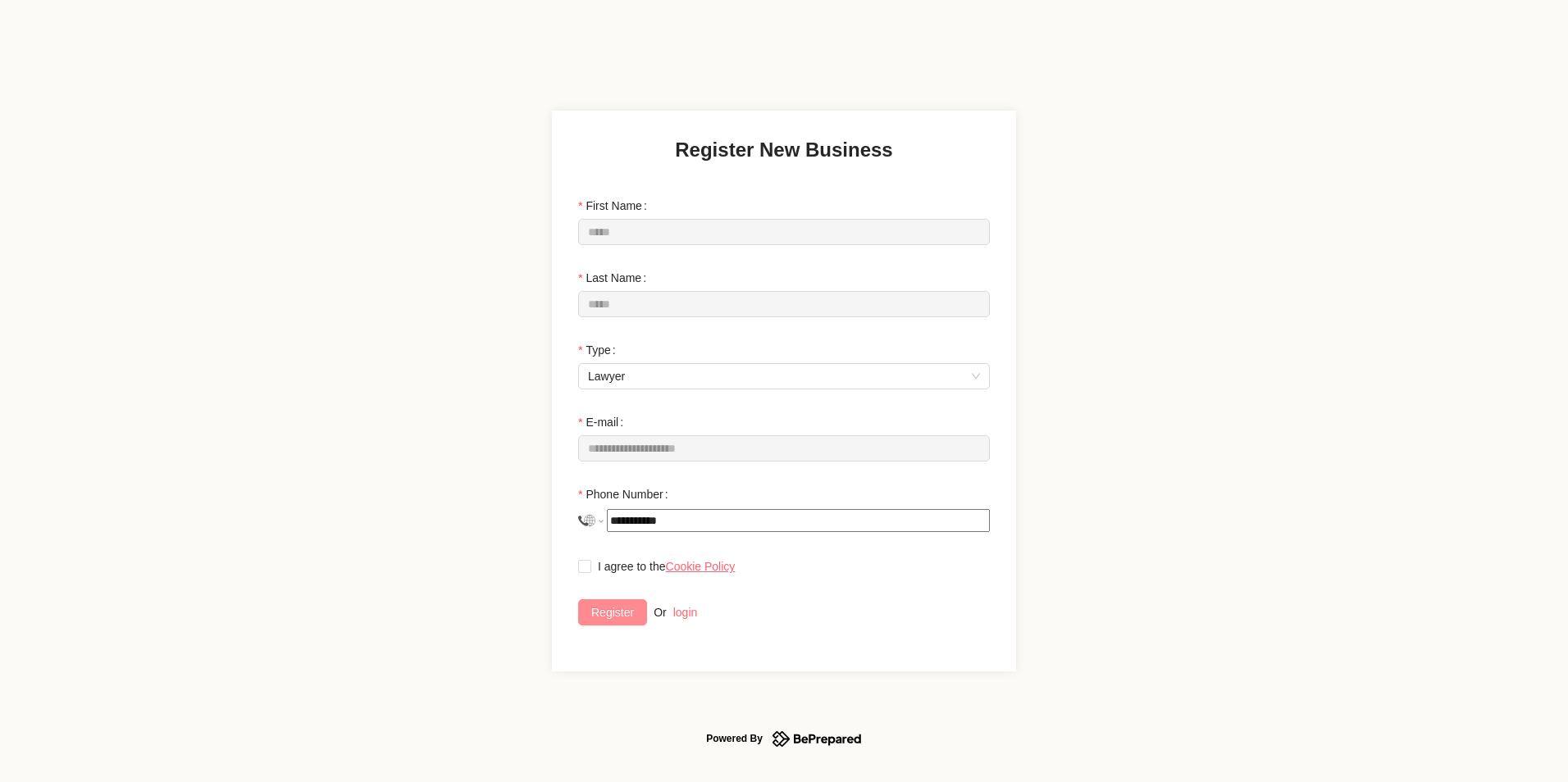 click on "Register" at bounding box center (613, 612) 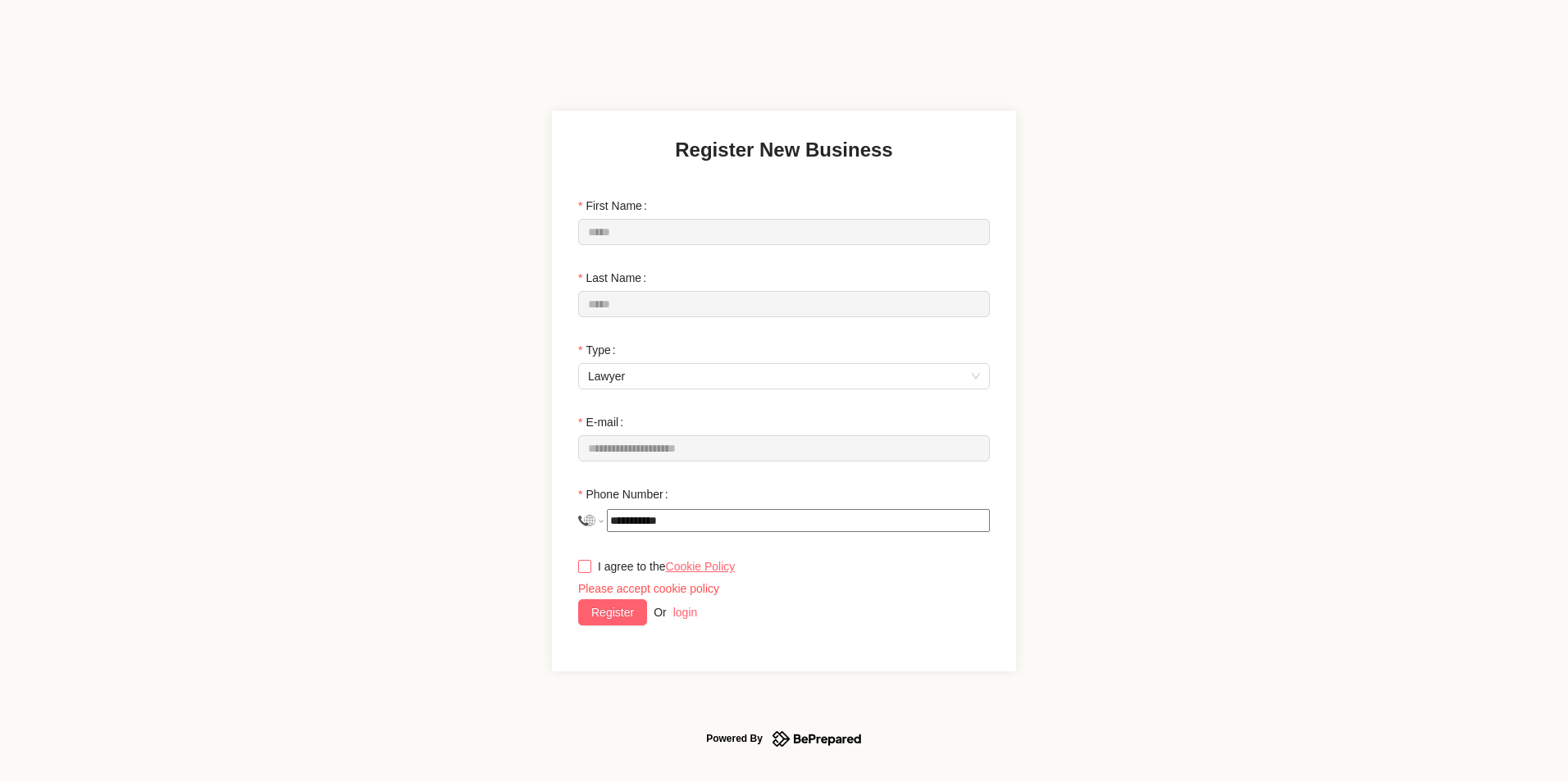 click on "I agree to the  Cookie Policy" at bounding box center [584, 566] 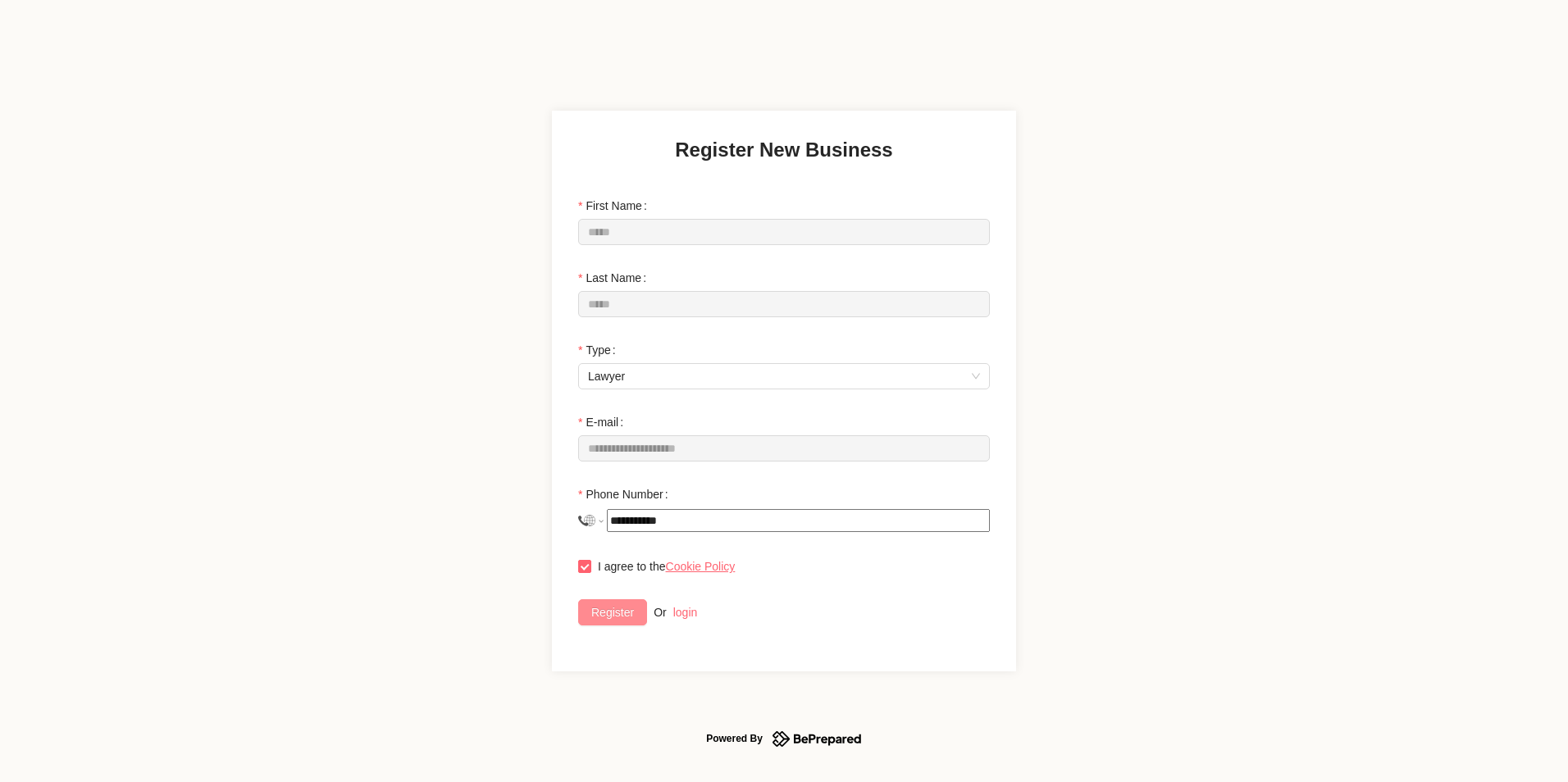 click on "Register" at bounding box center [613, 612] 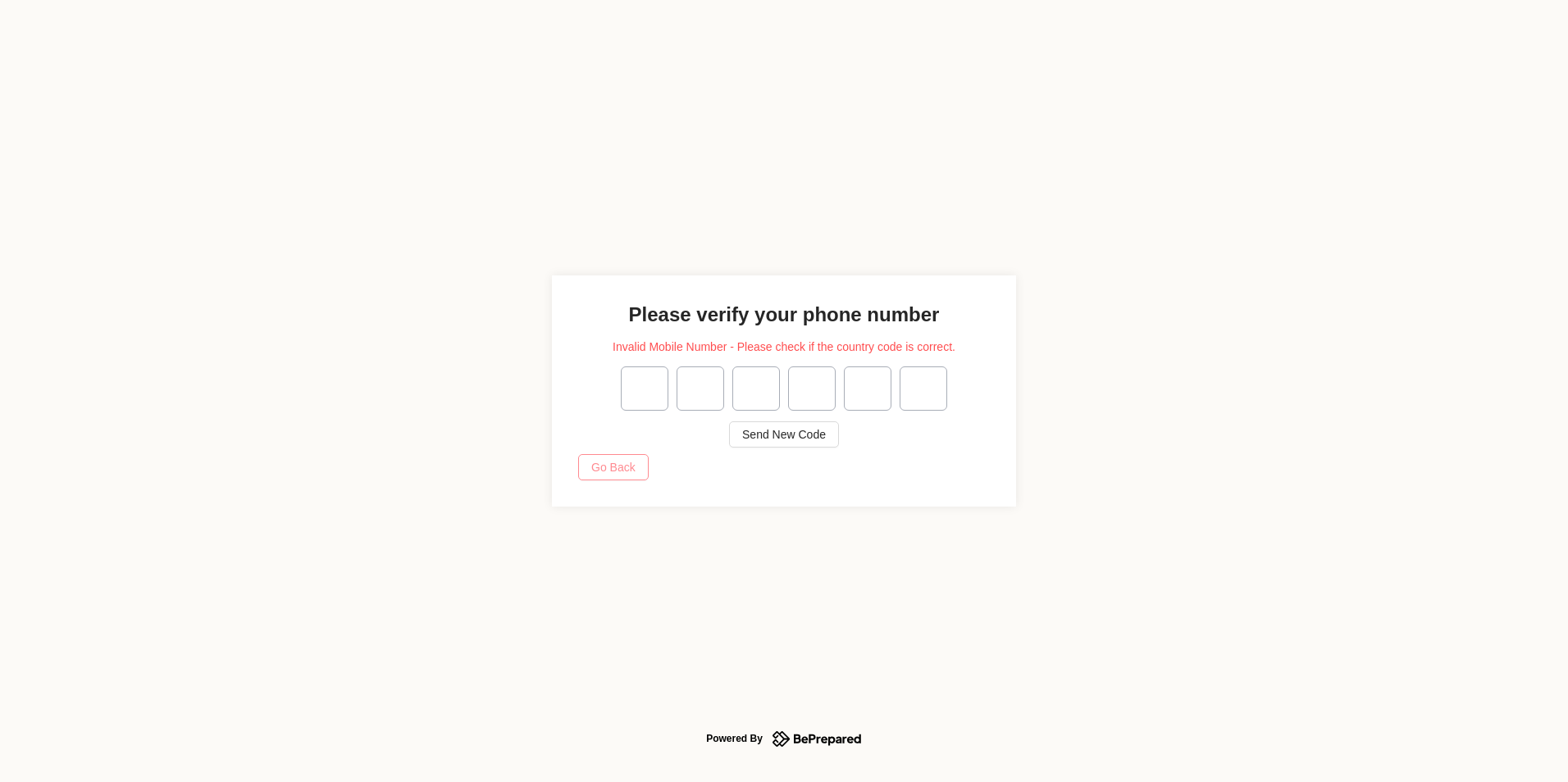 click on "Go Back" at bounding box center [784, 434] 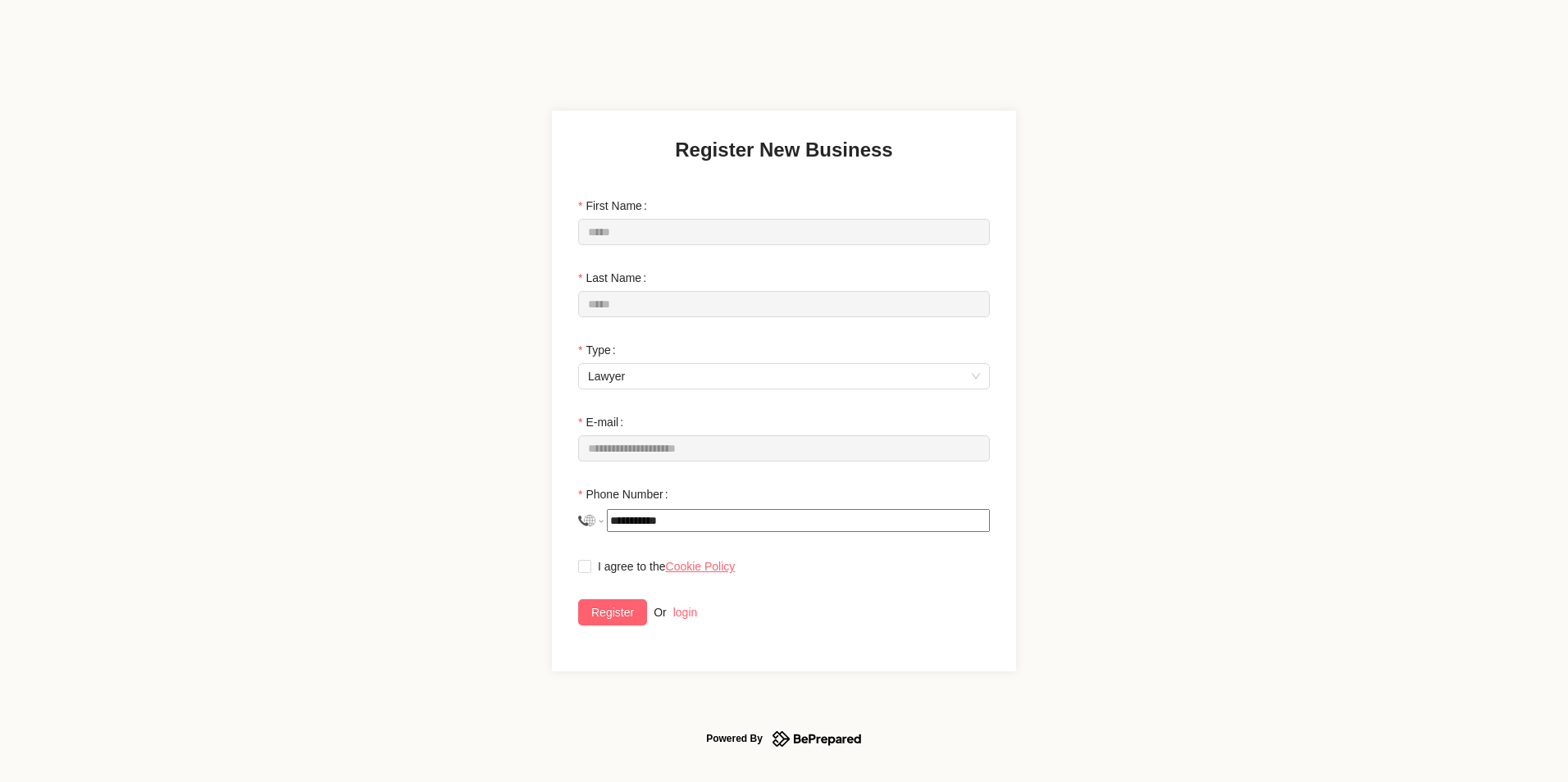 click on "**********" at bounding box center [798, 521] 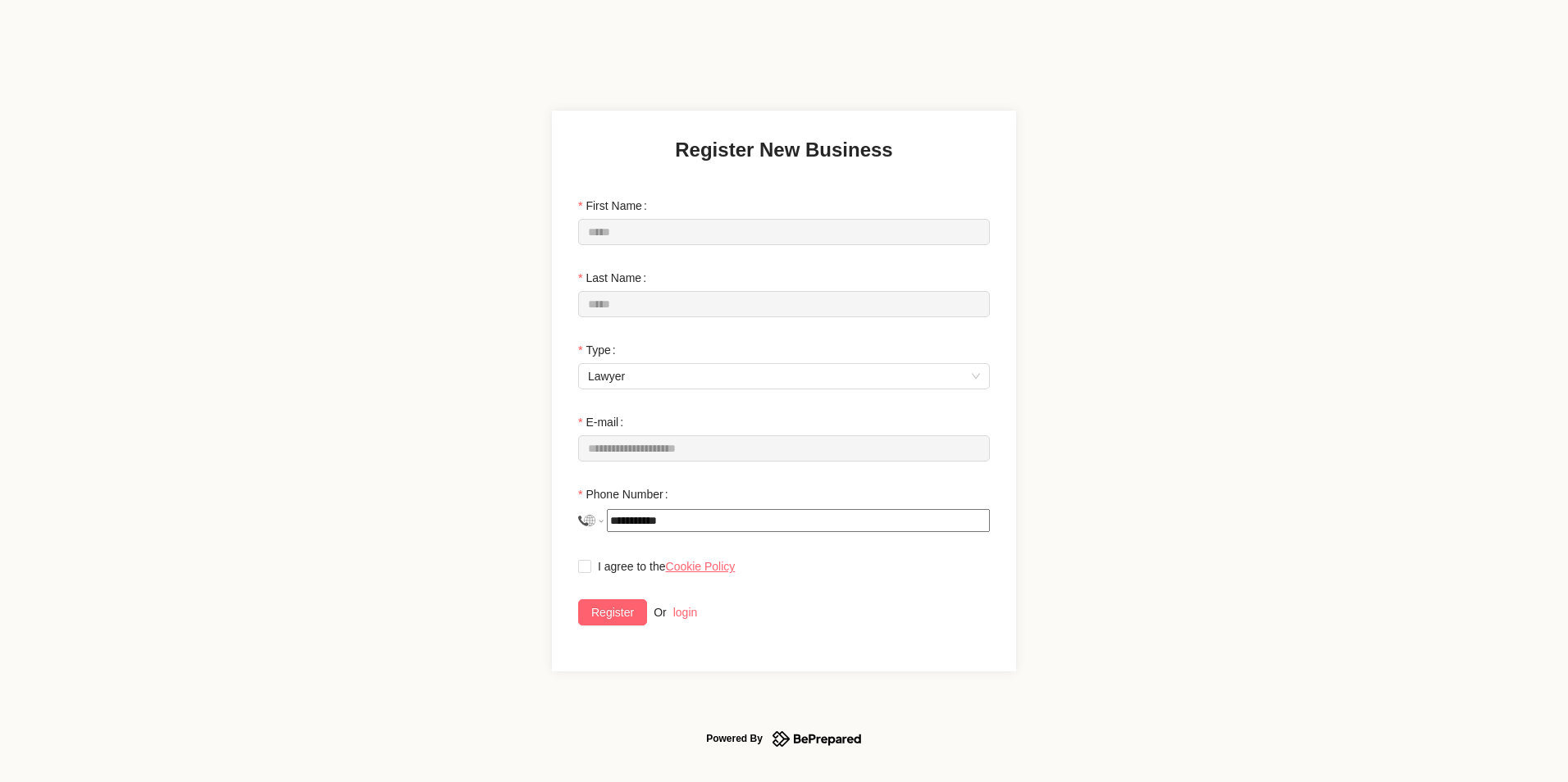 click on "**********" at bounding box center (798, 521) 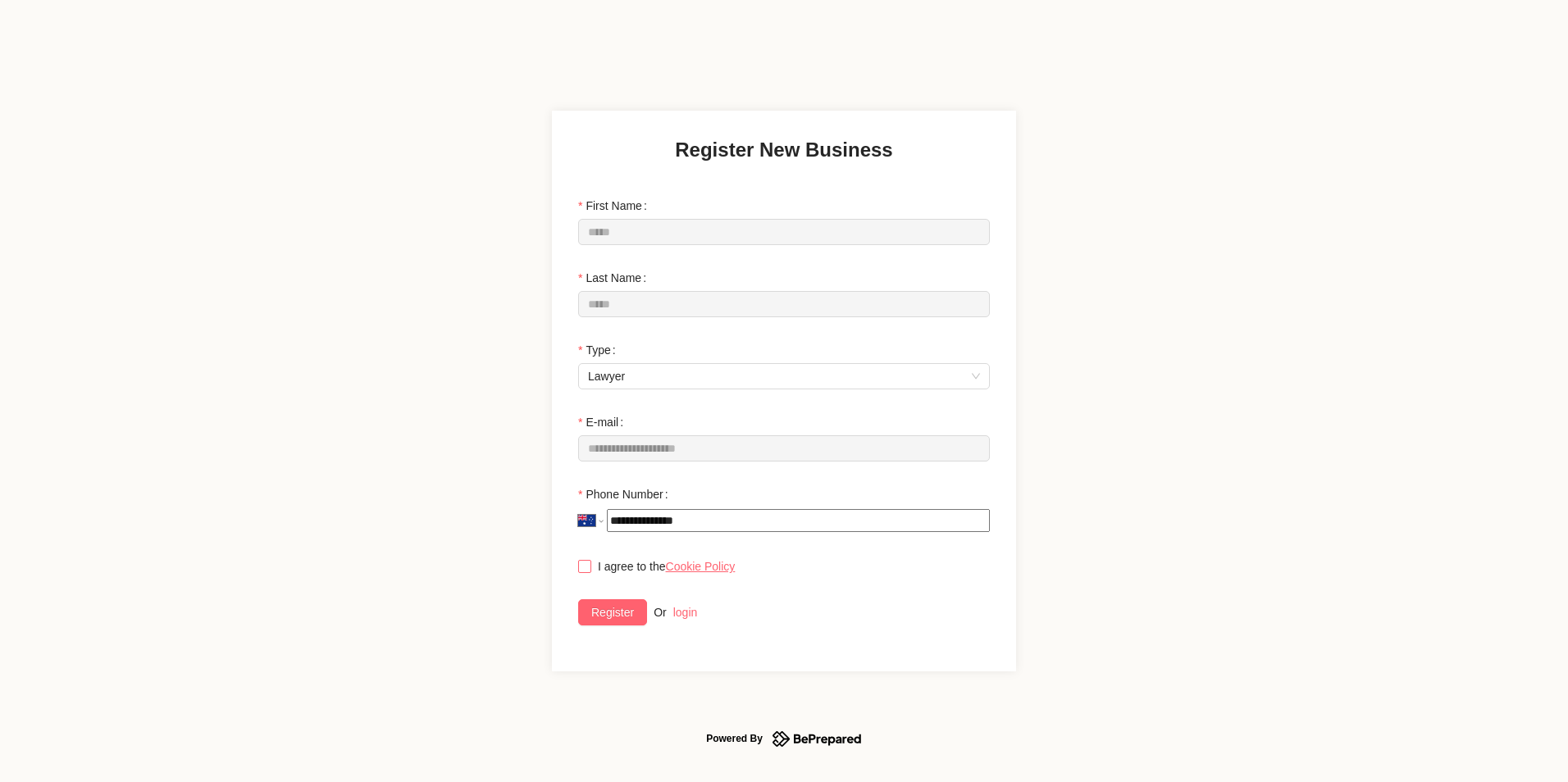 type on "**********" 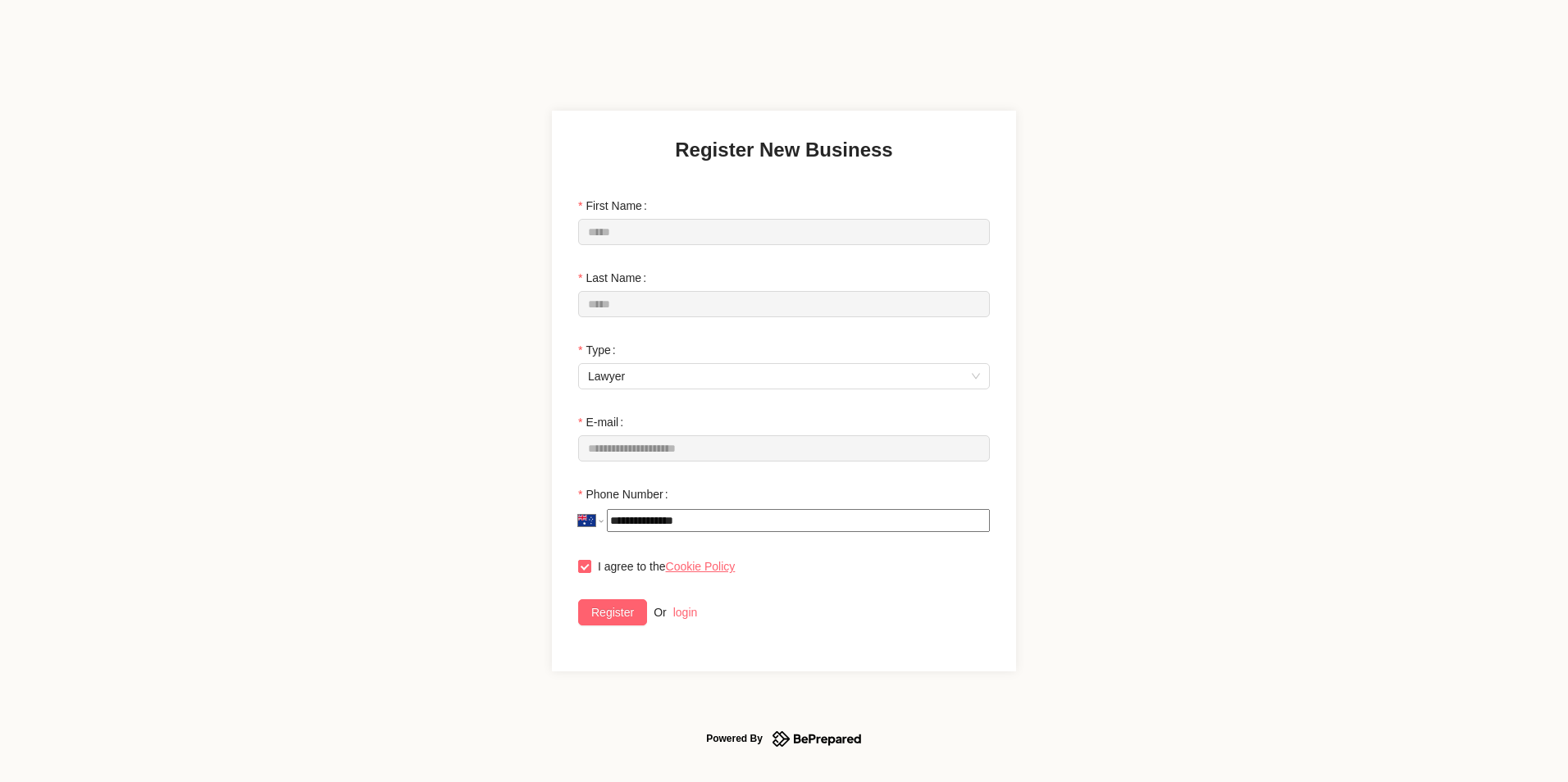 click on "**********" at bounding box center [784, 391] 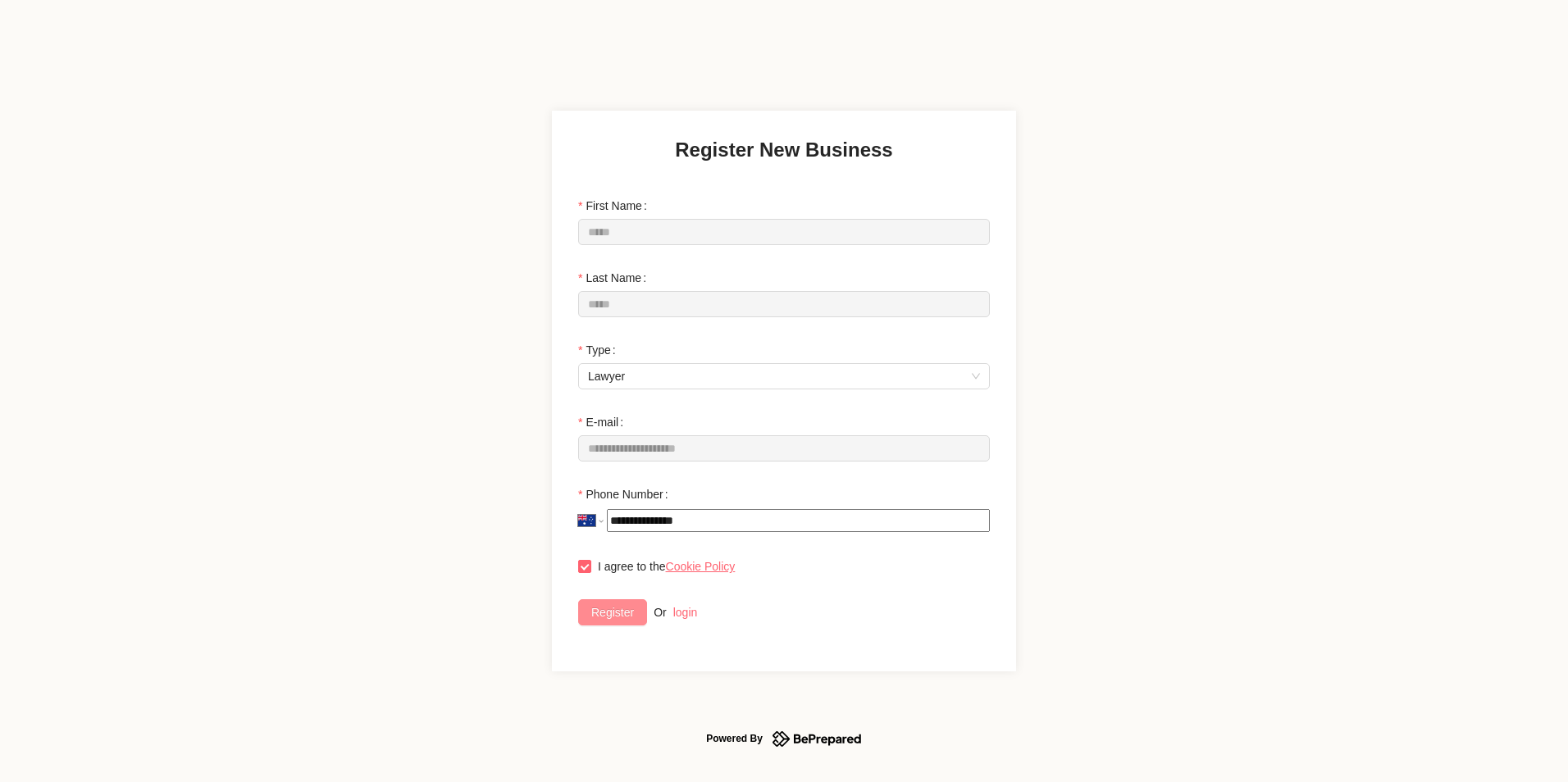 click on "Register" at bounding box center (613, 612) 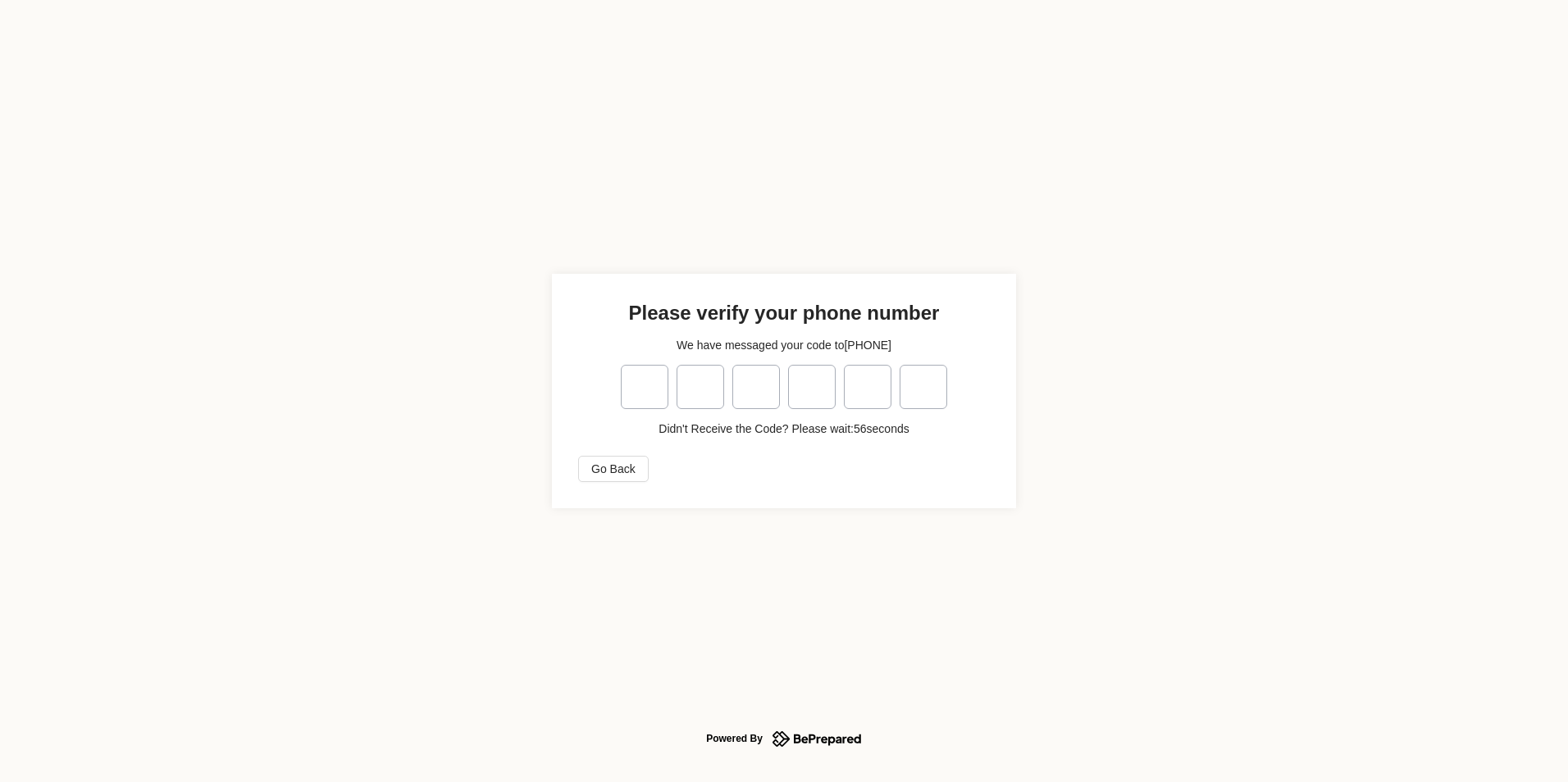 type on "*" 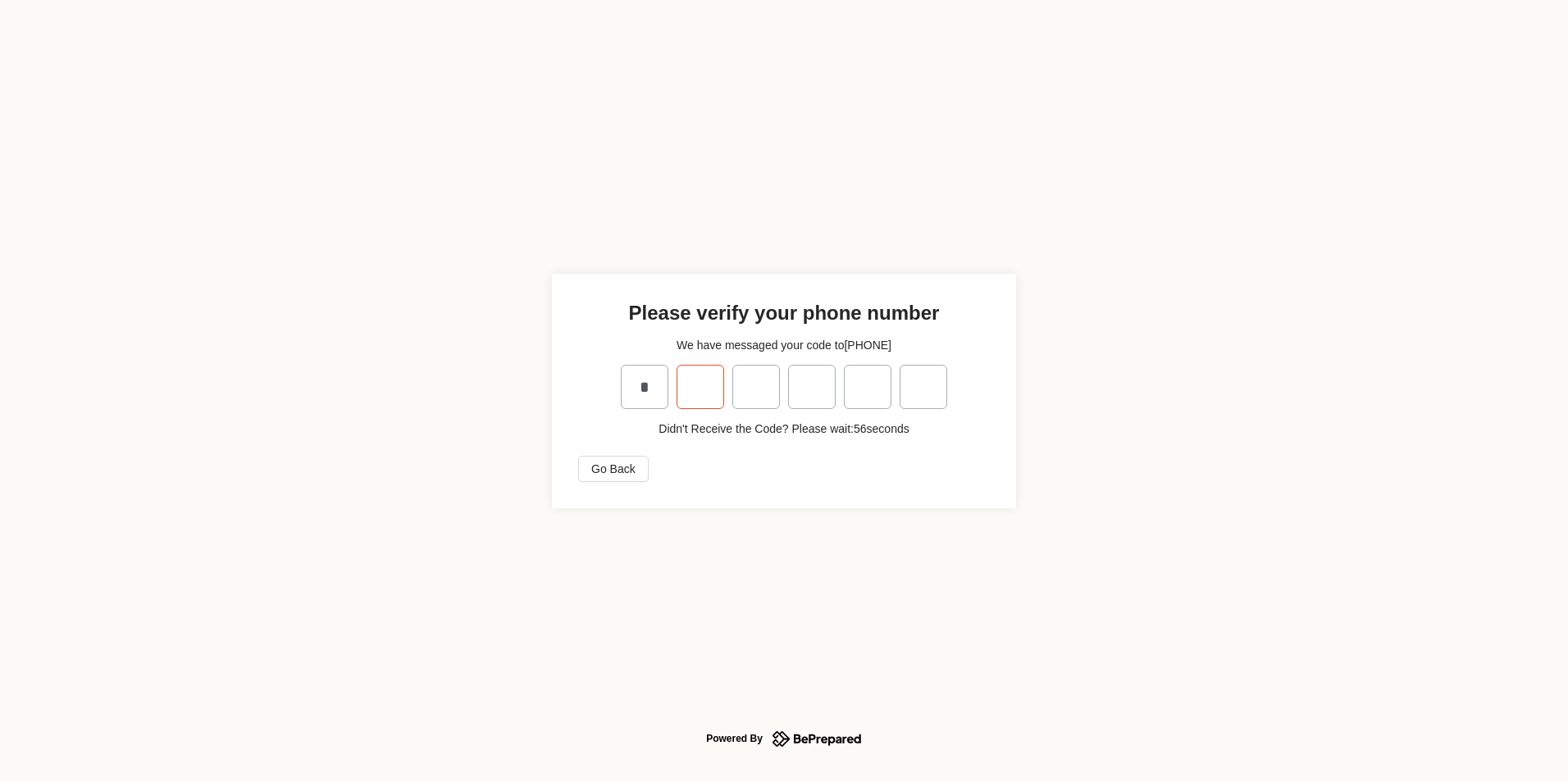type on "*" 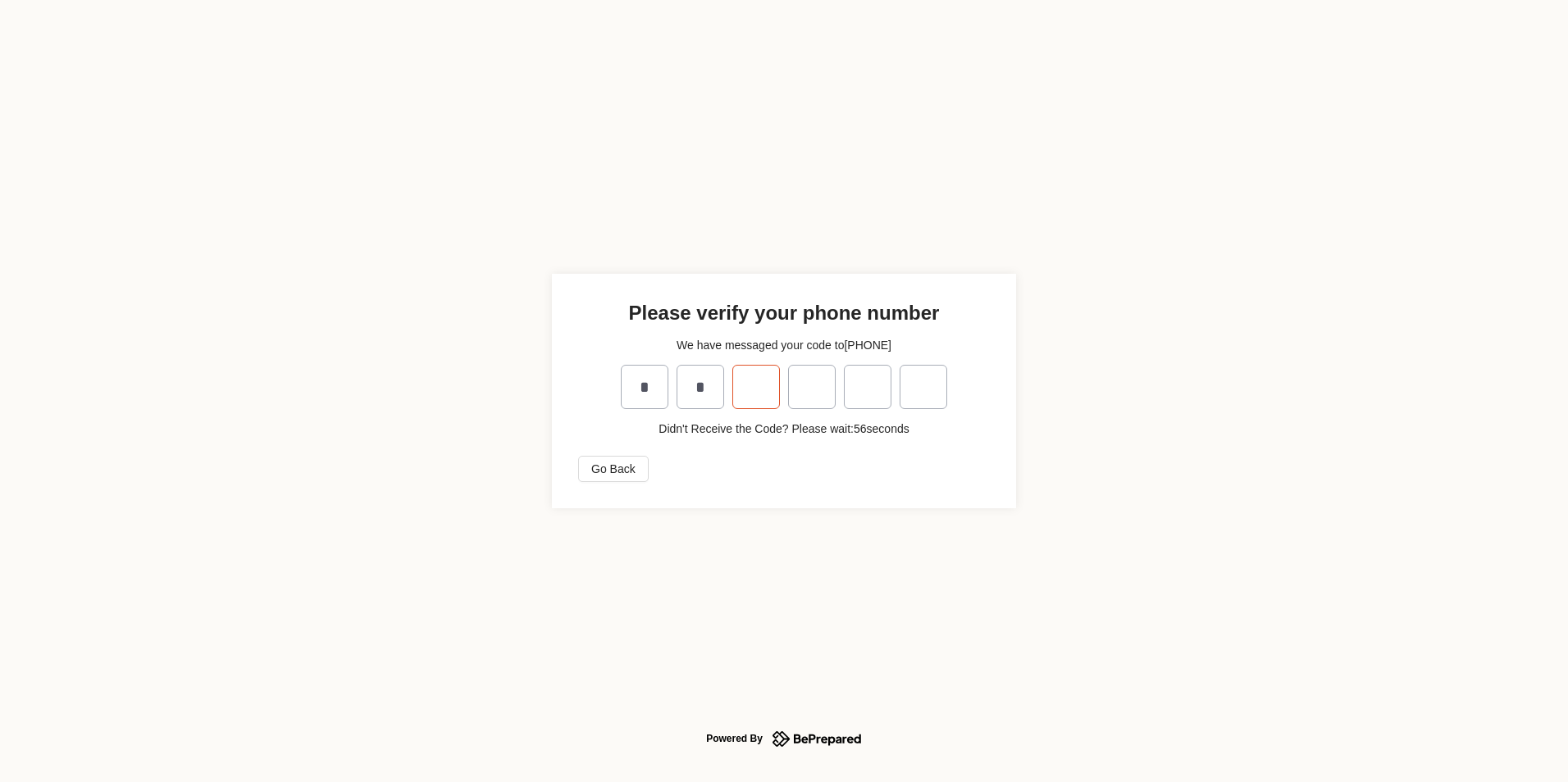 type on "*" 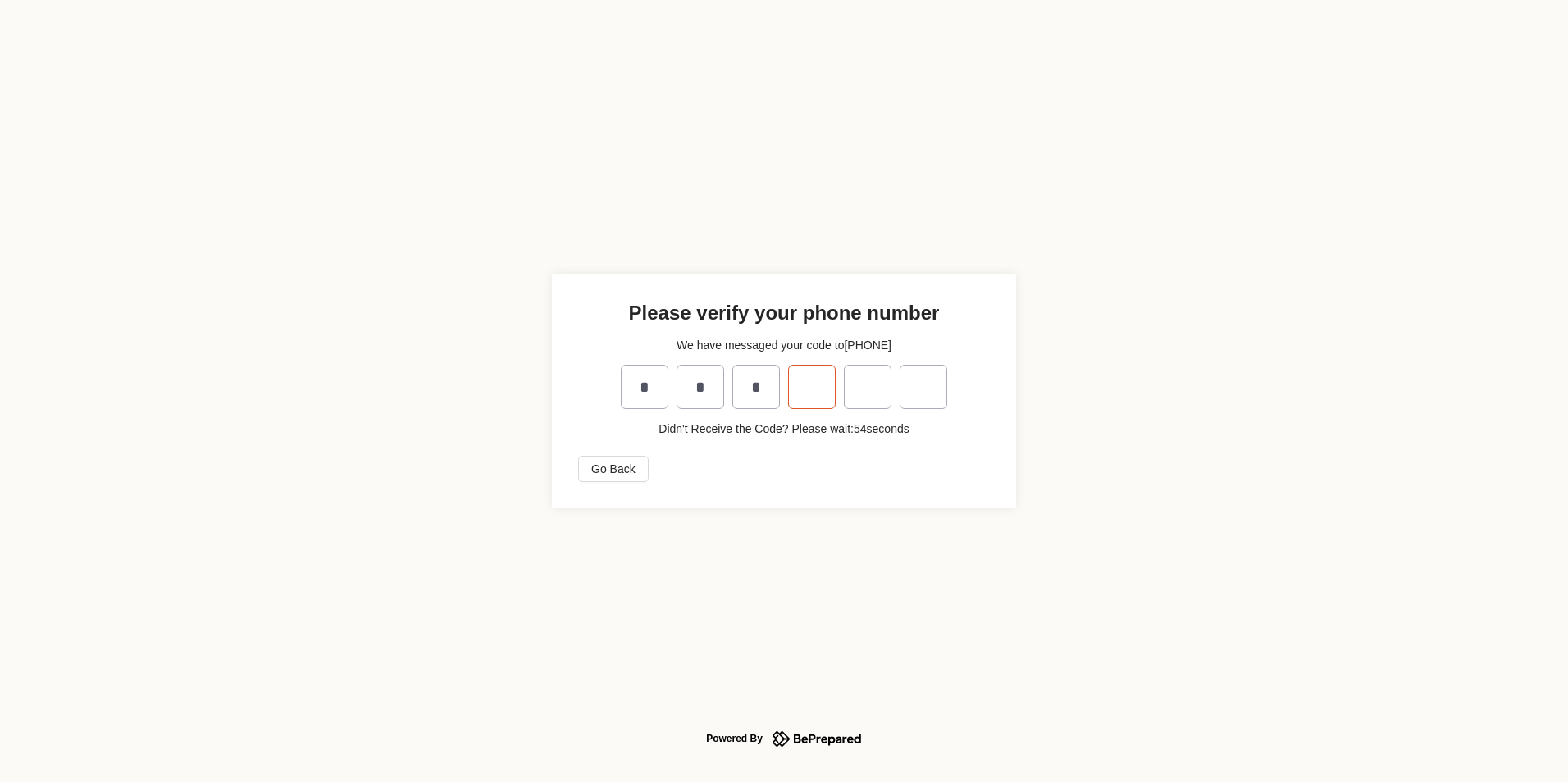 type on "*" 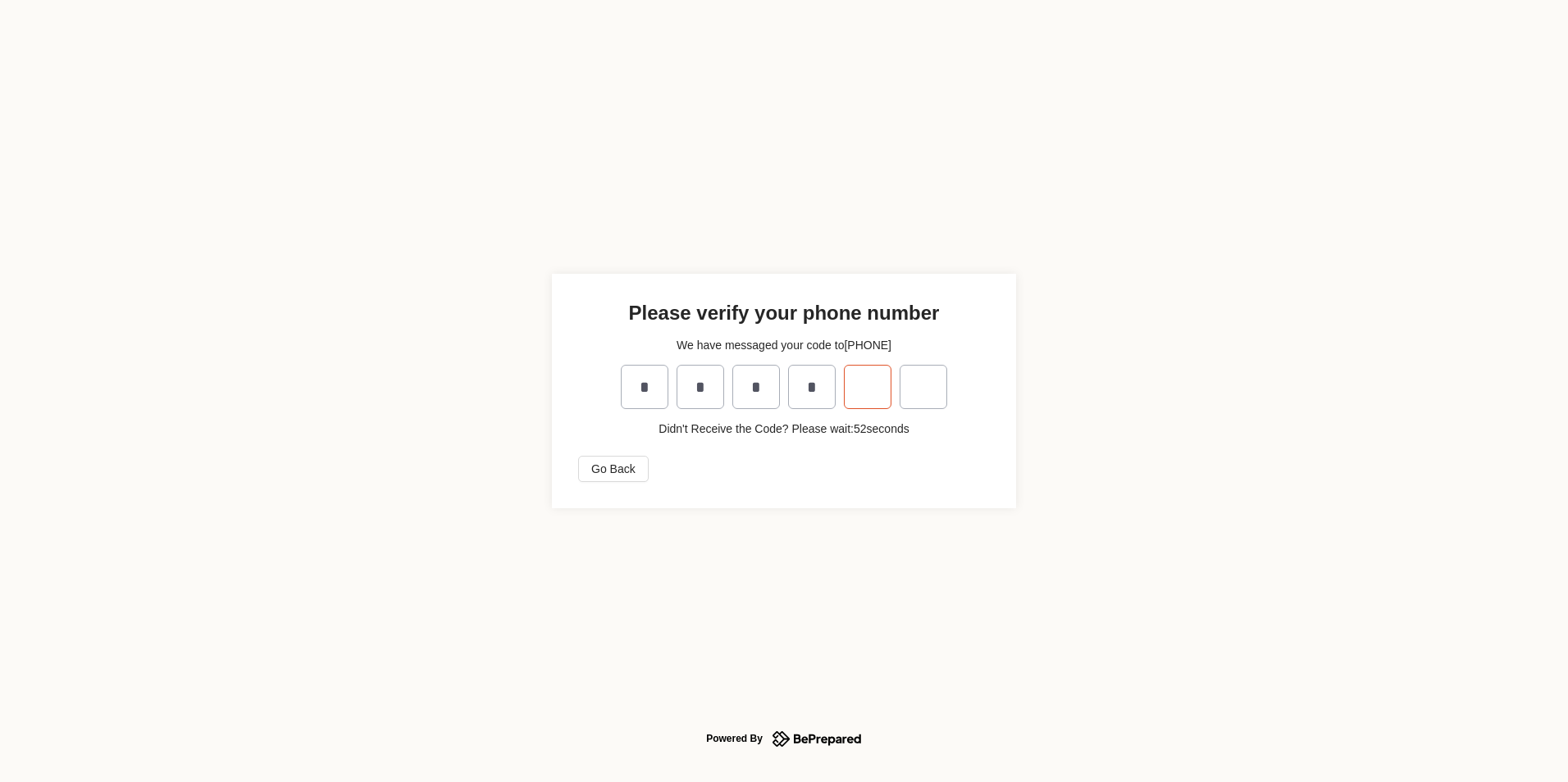 type on "*" 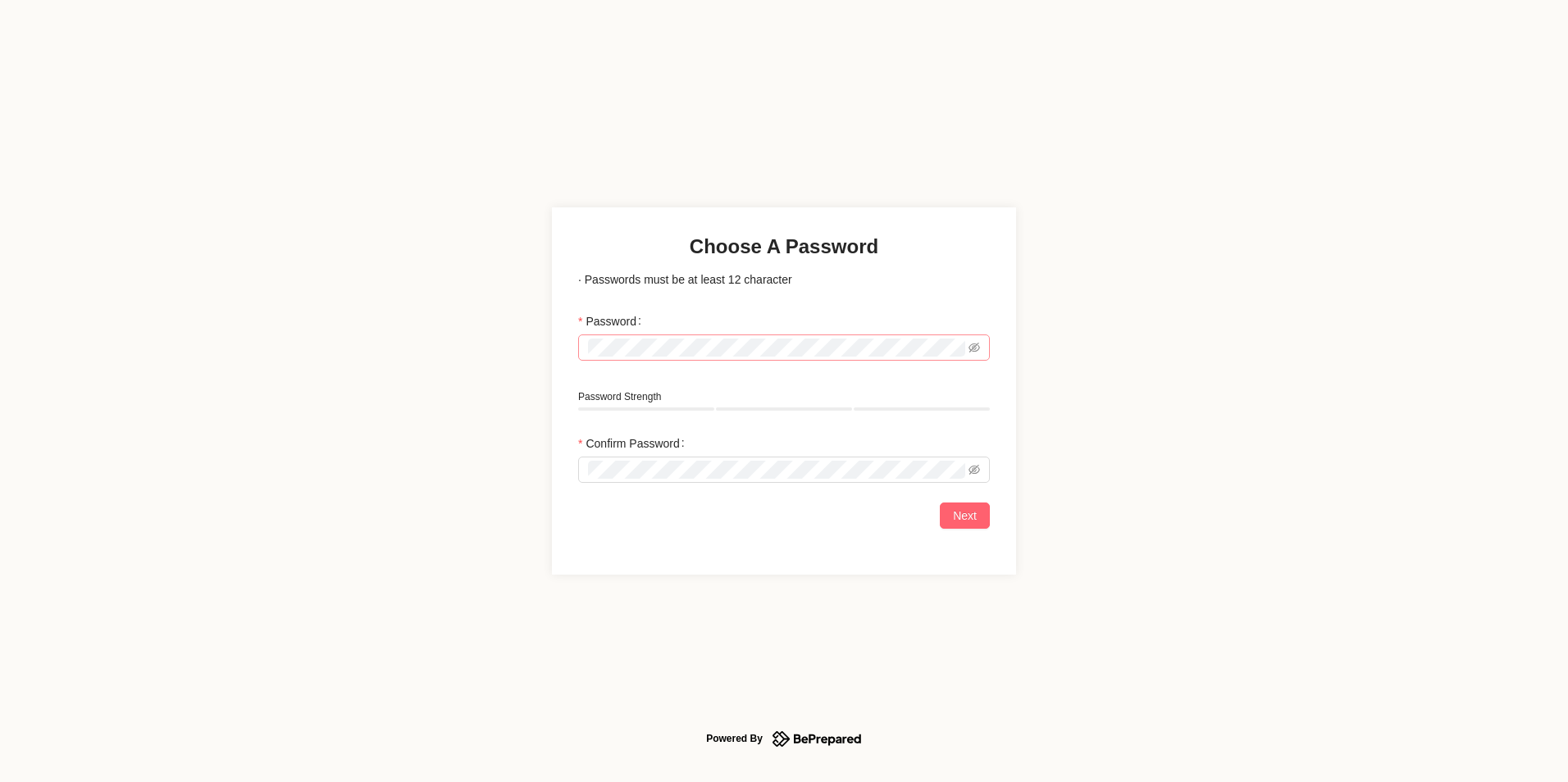 click at bounding box center (784, 348) 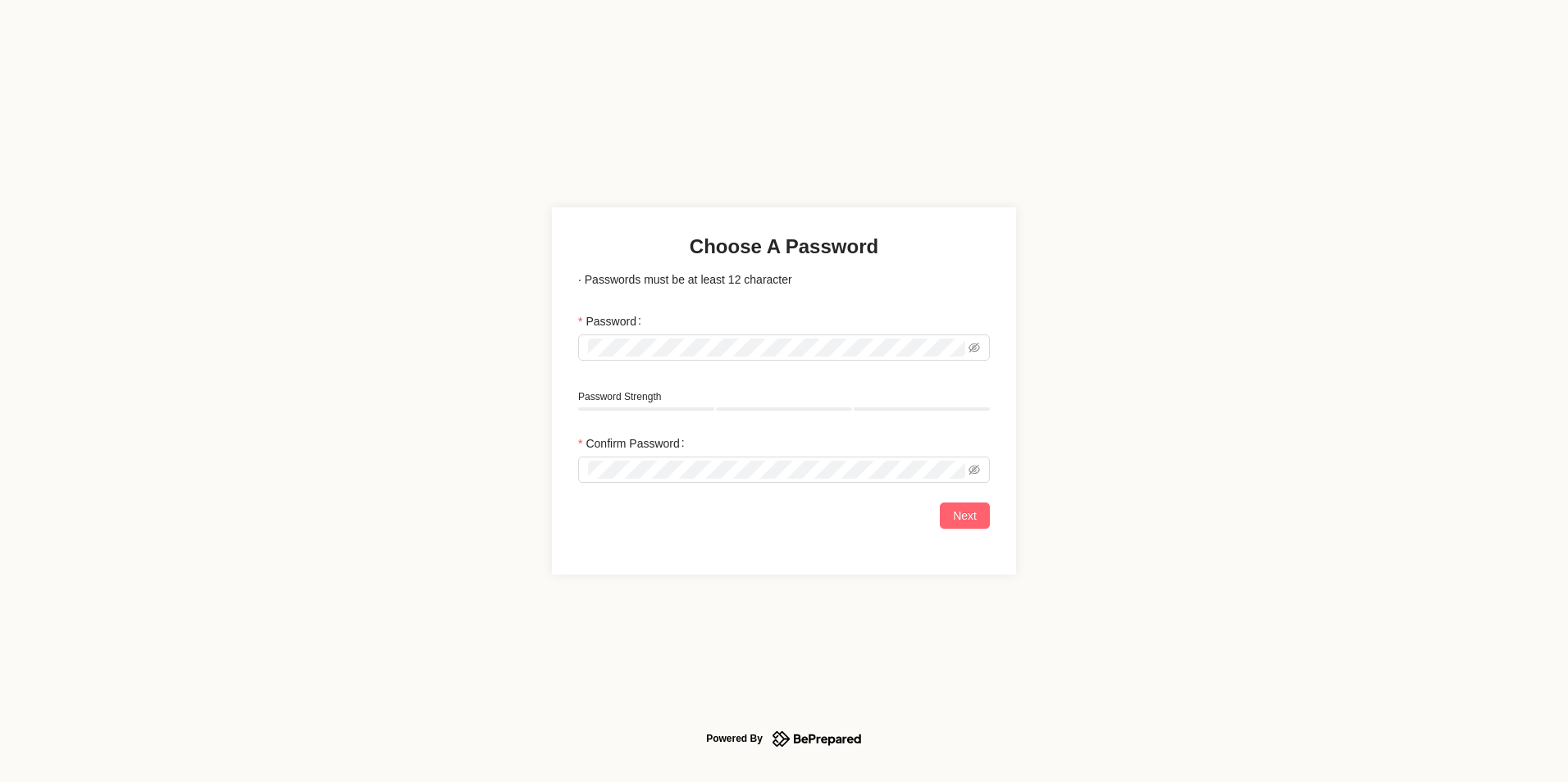 click on "Choose A Password · Passwords must be at least 12 character Password Password Strength Confirm Password Next" at bounding box center [784, 380] 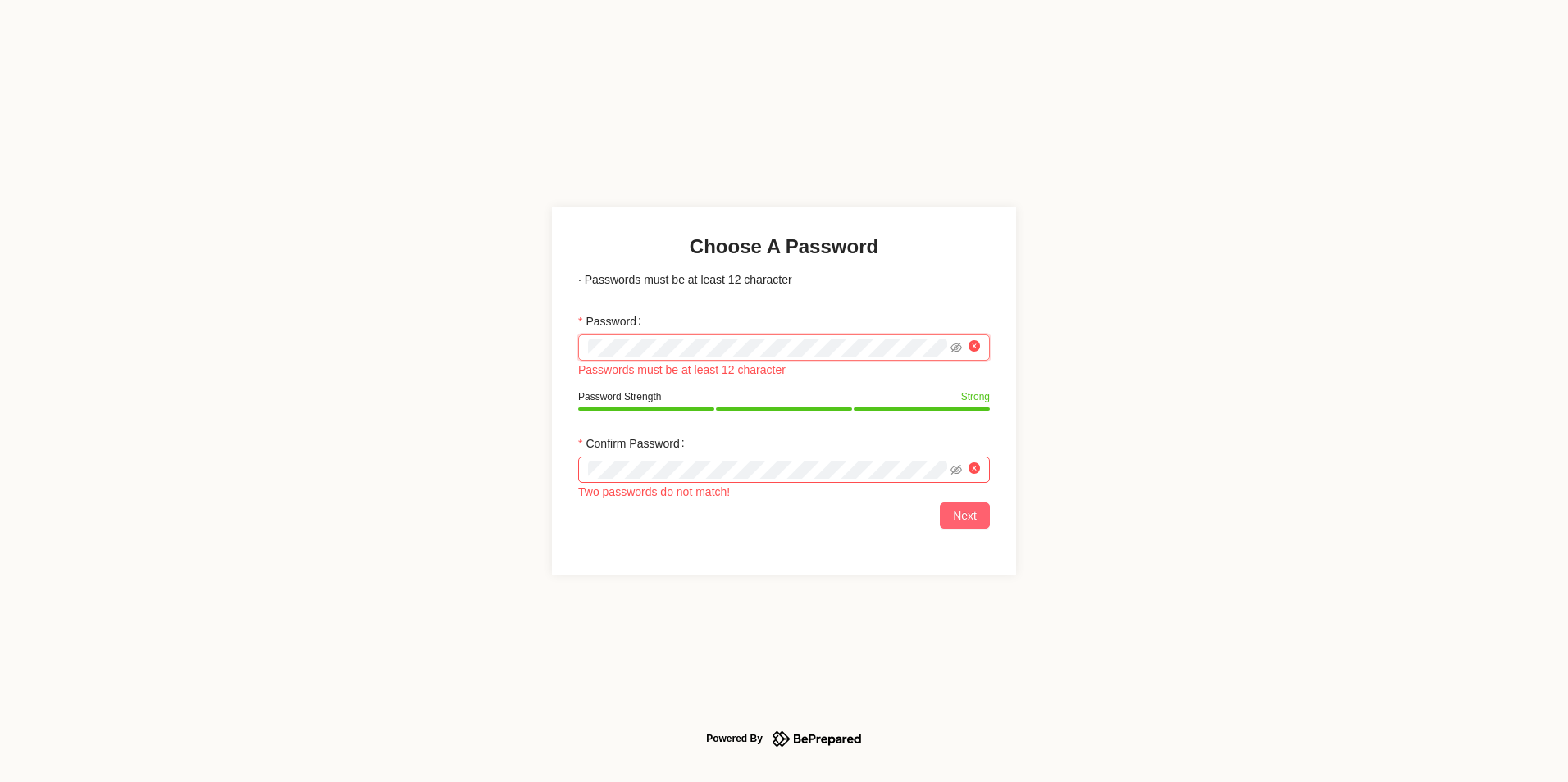 click on "Choose A Password · Passwords must be at least 12 character Password Passwords must be at least 12 character Password Strength Strong Confirm Password Two passwords do not match! Next" at bounding box center [784, 390] 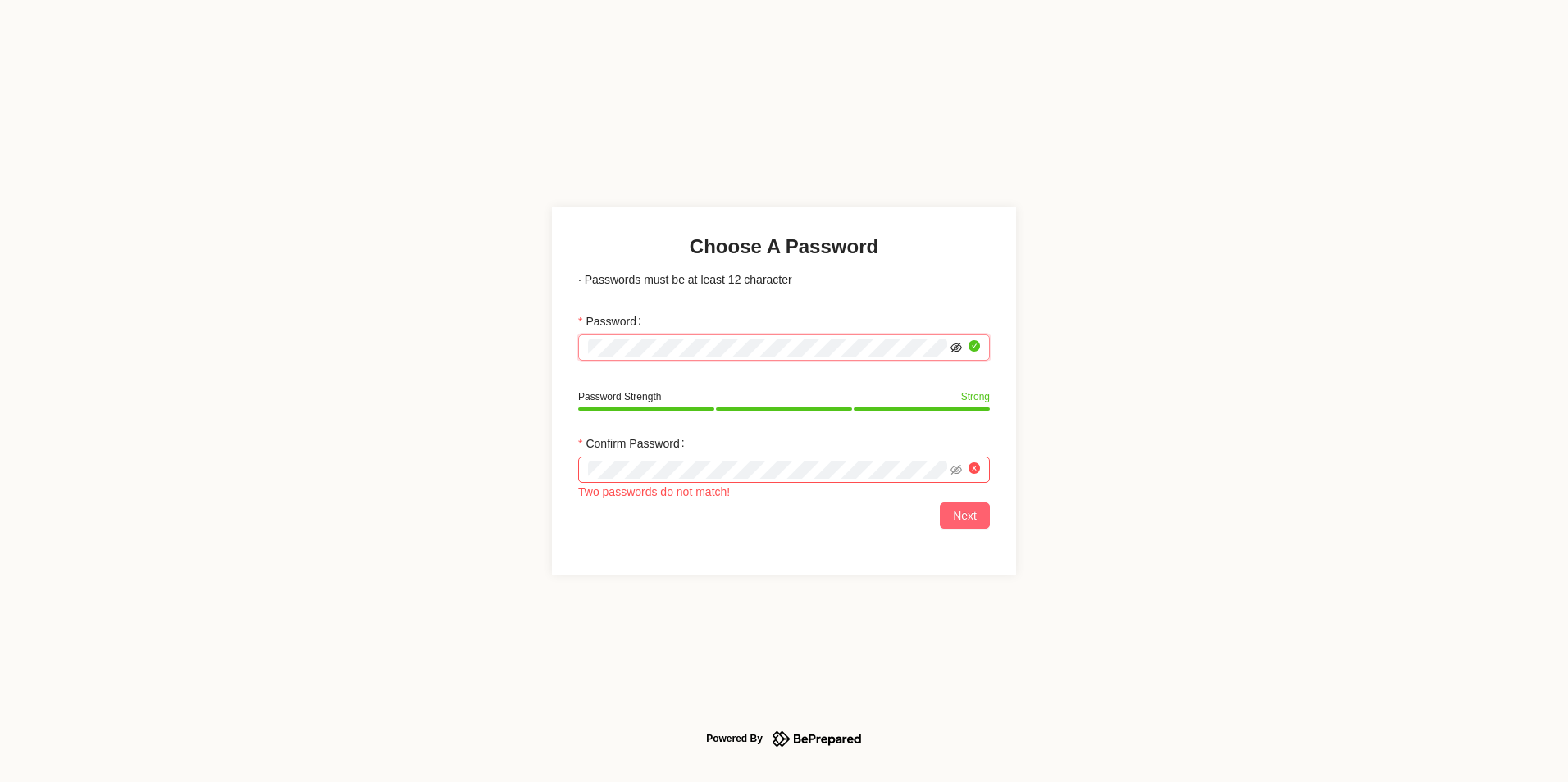 click at bounding box center (956, 348) 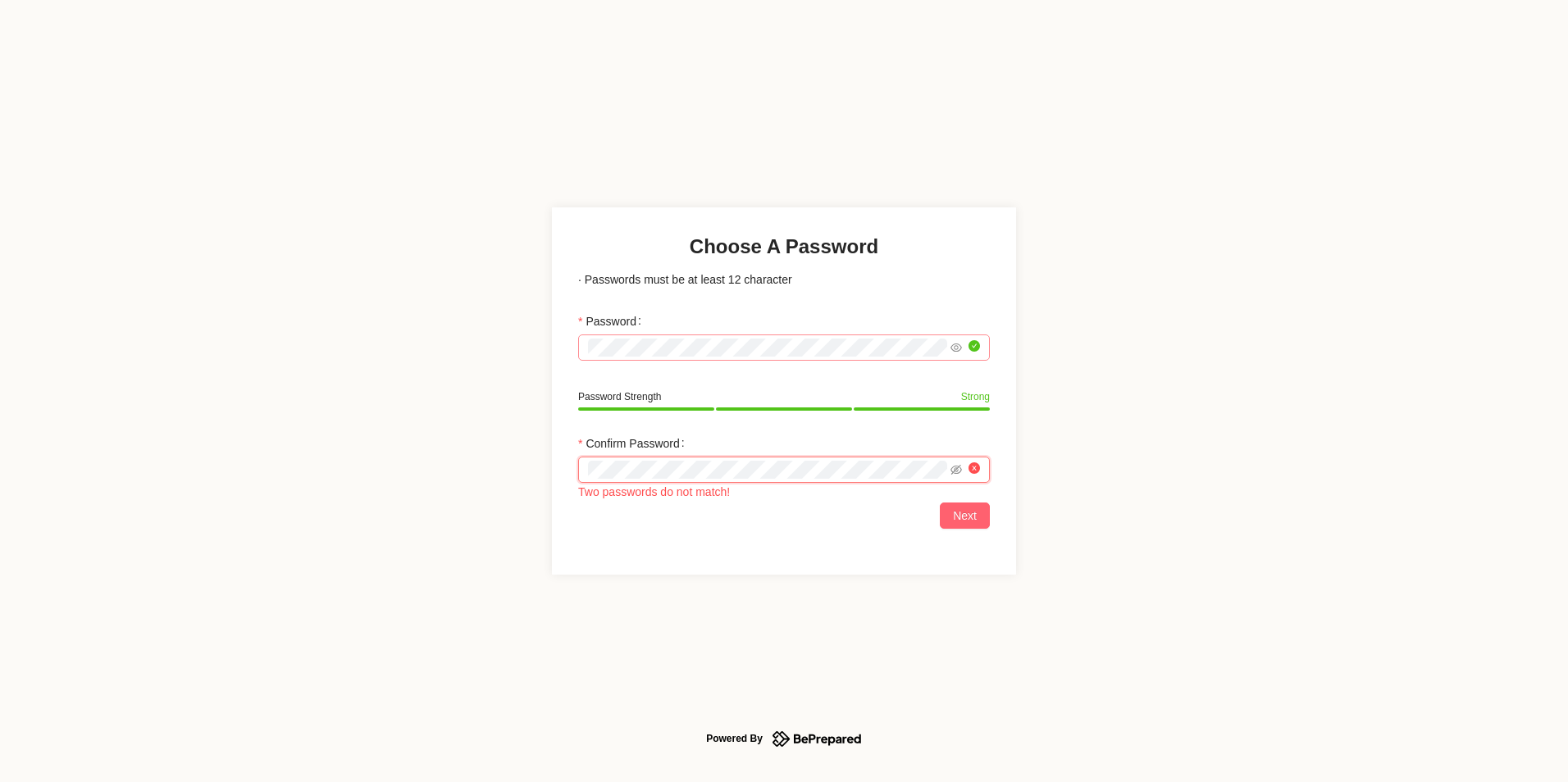 drag, startPoint x: 657, startPoint y: 479, endPoint x: 508, endPoint y: 472, distance: 149.16434 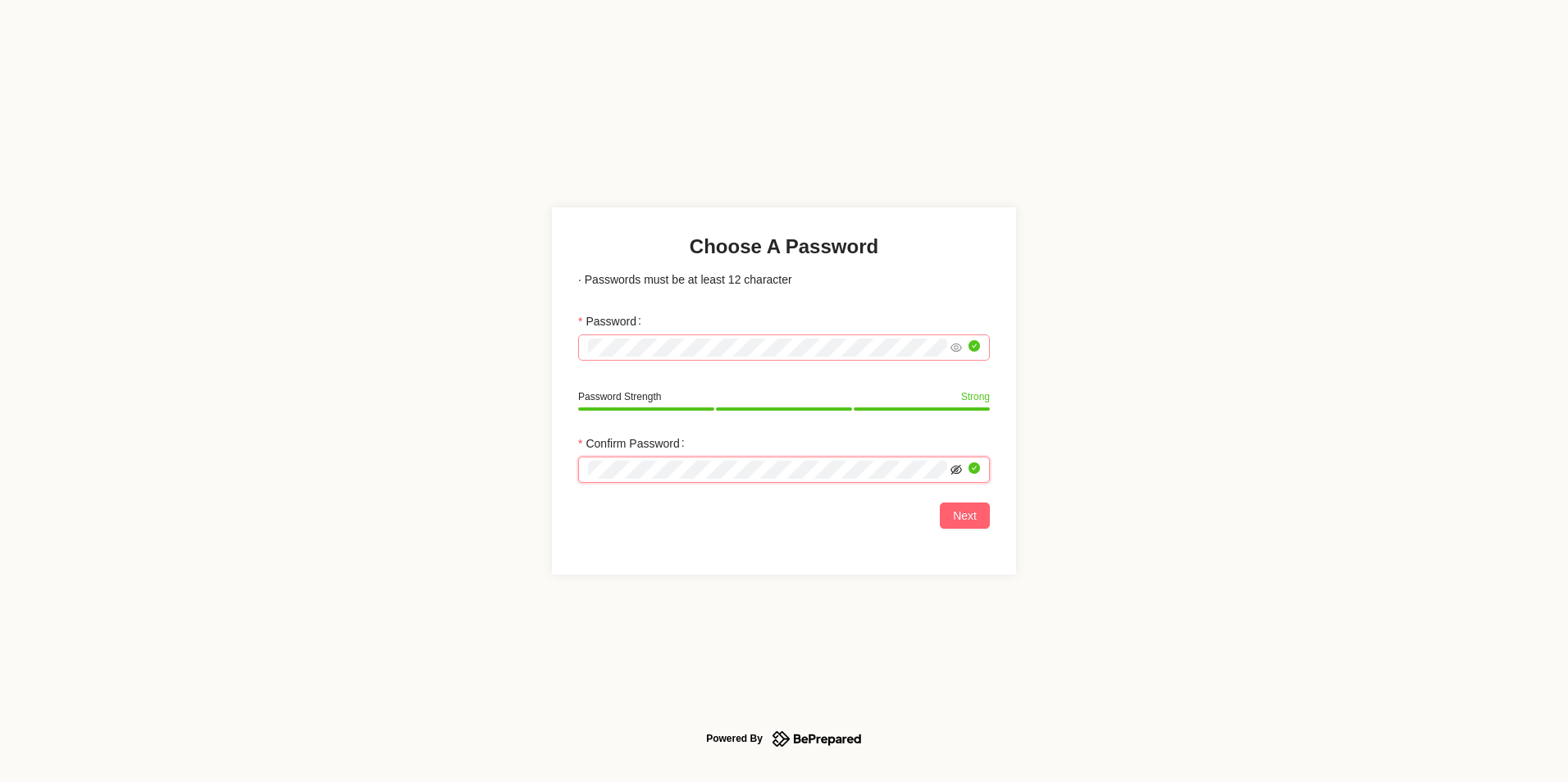 click at bounding box center [956, 470] 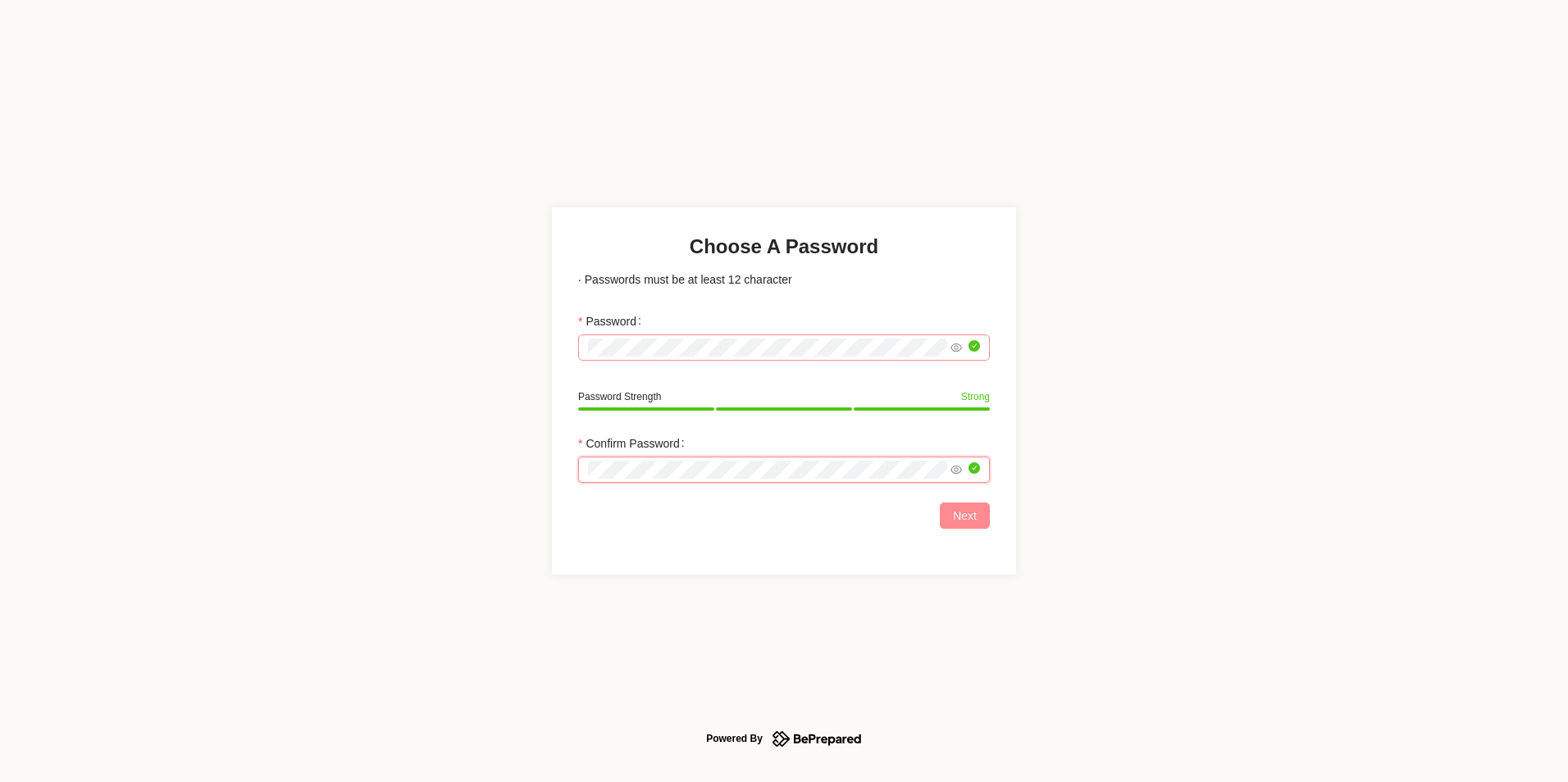 click on "Next" at bounding box center (964, 516) 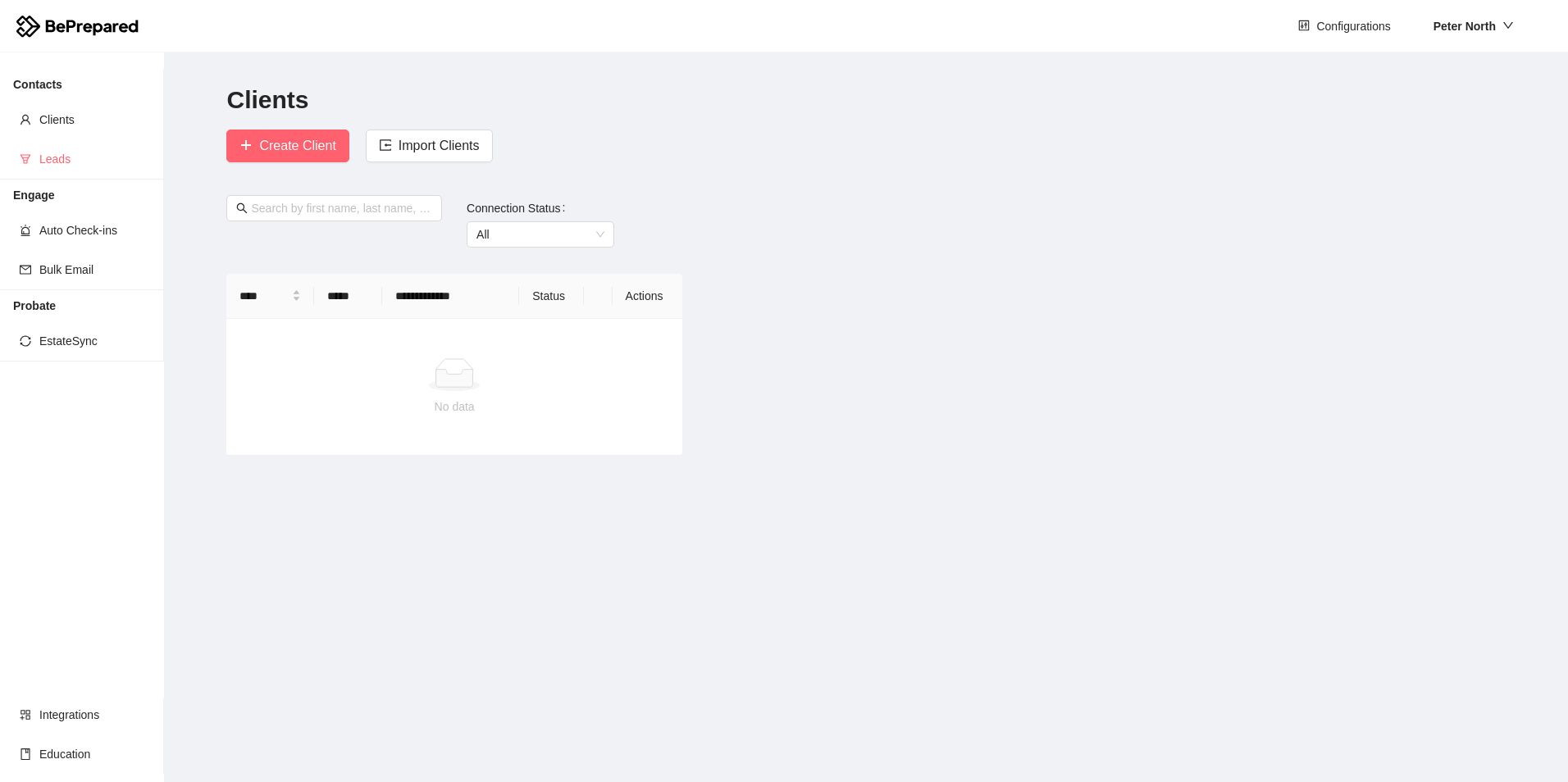 click on "Leads" at bounding box center (95, 159) 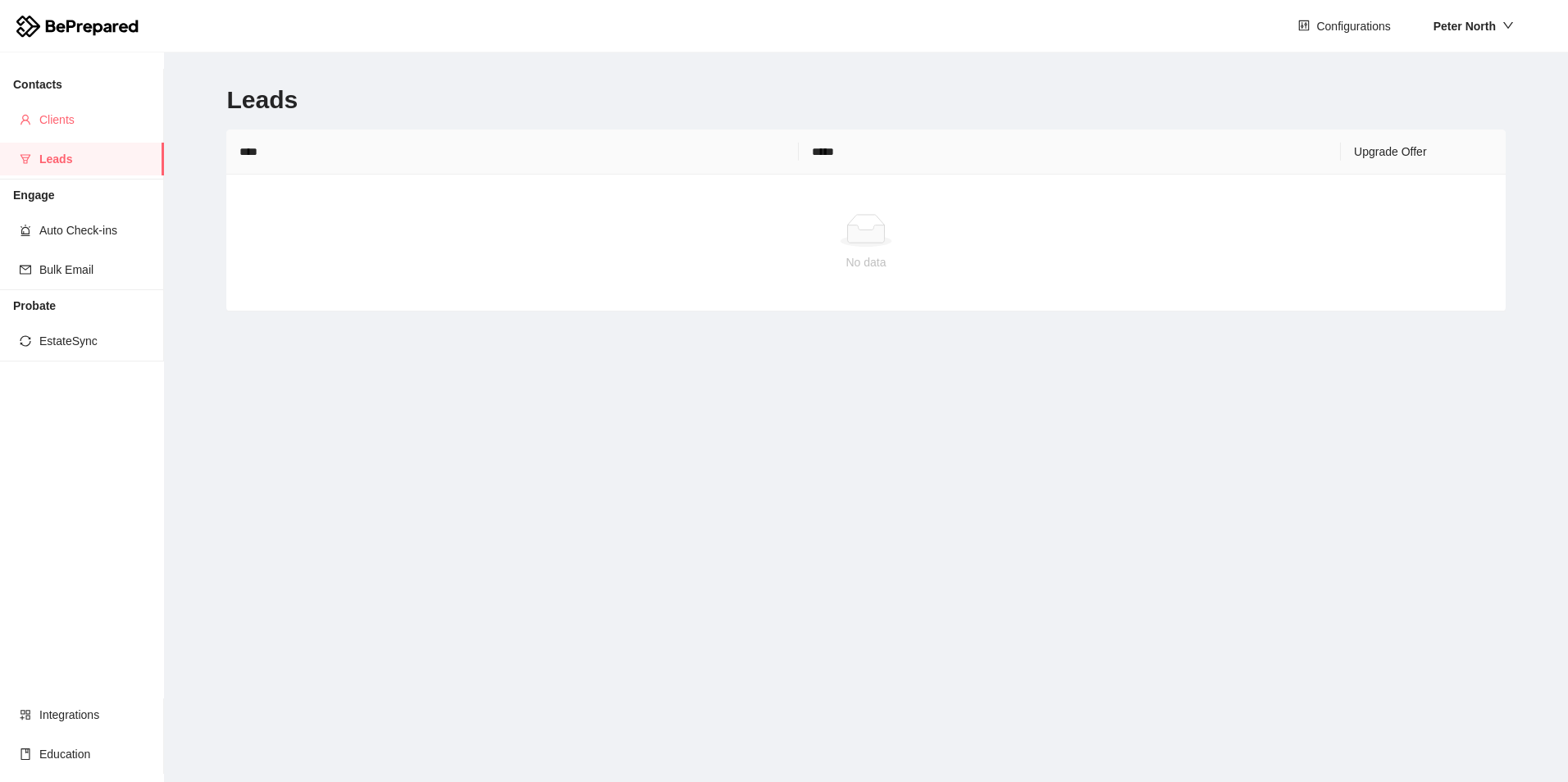 click on "Clients" at bounding box center (95, 120) 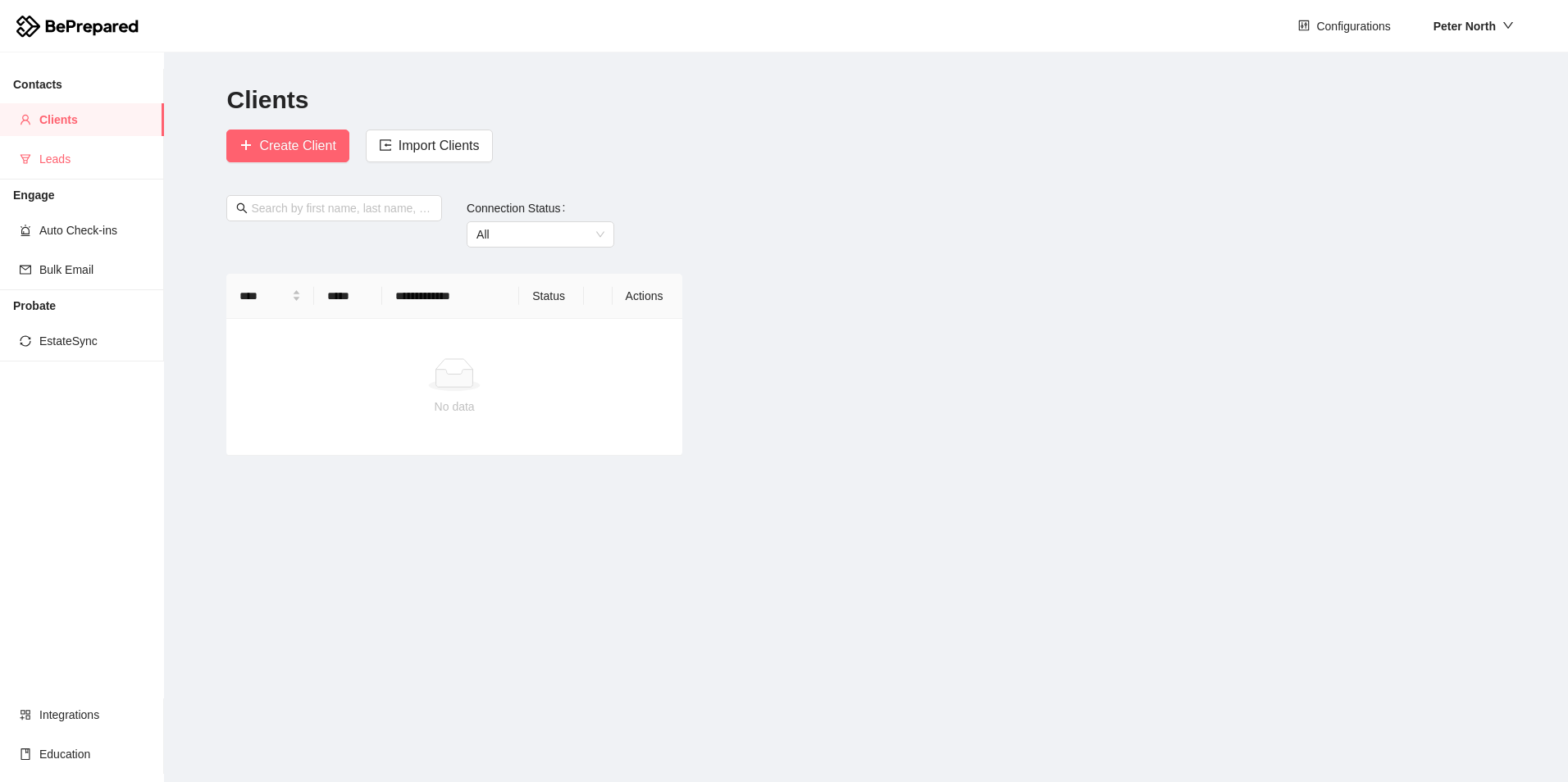 click on "Leads" at bounding box center [95, 159] 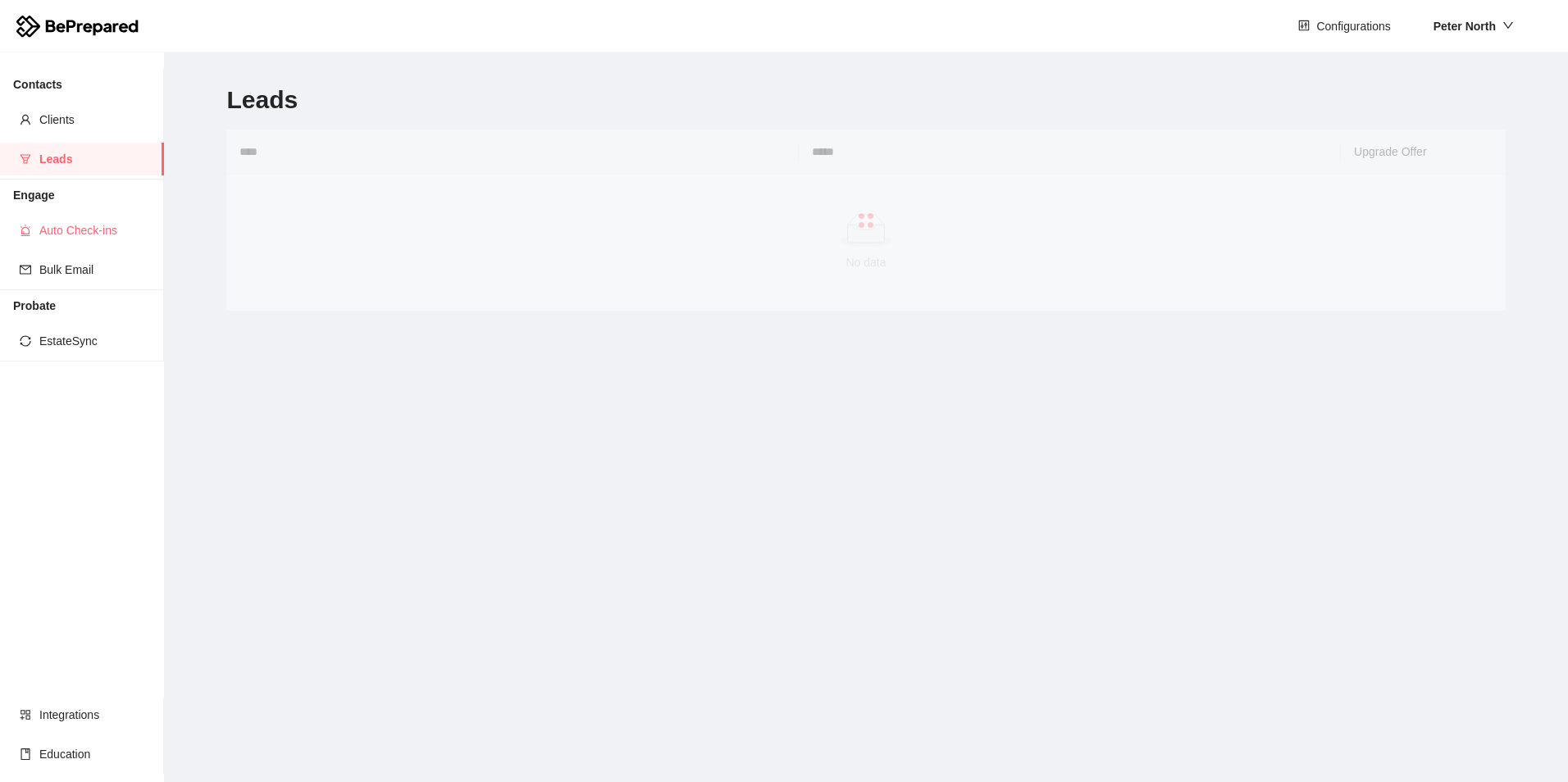 click on "Auto Check-ins" at bounding box center (95, 230) 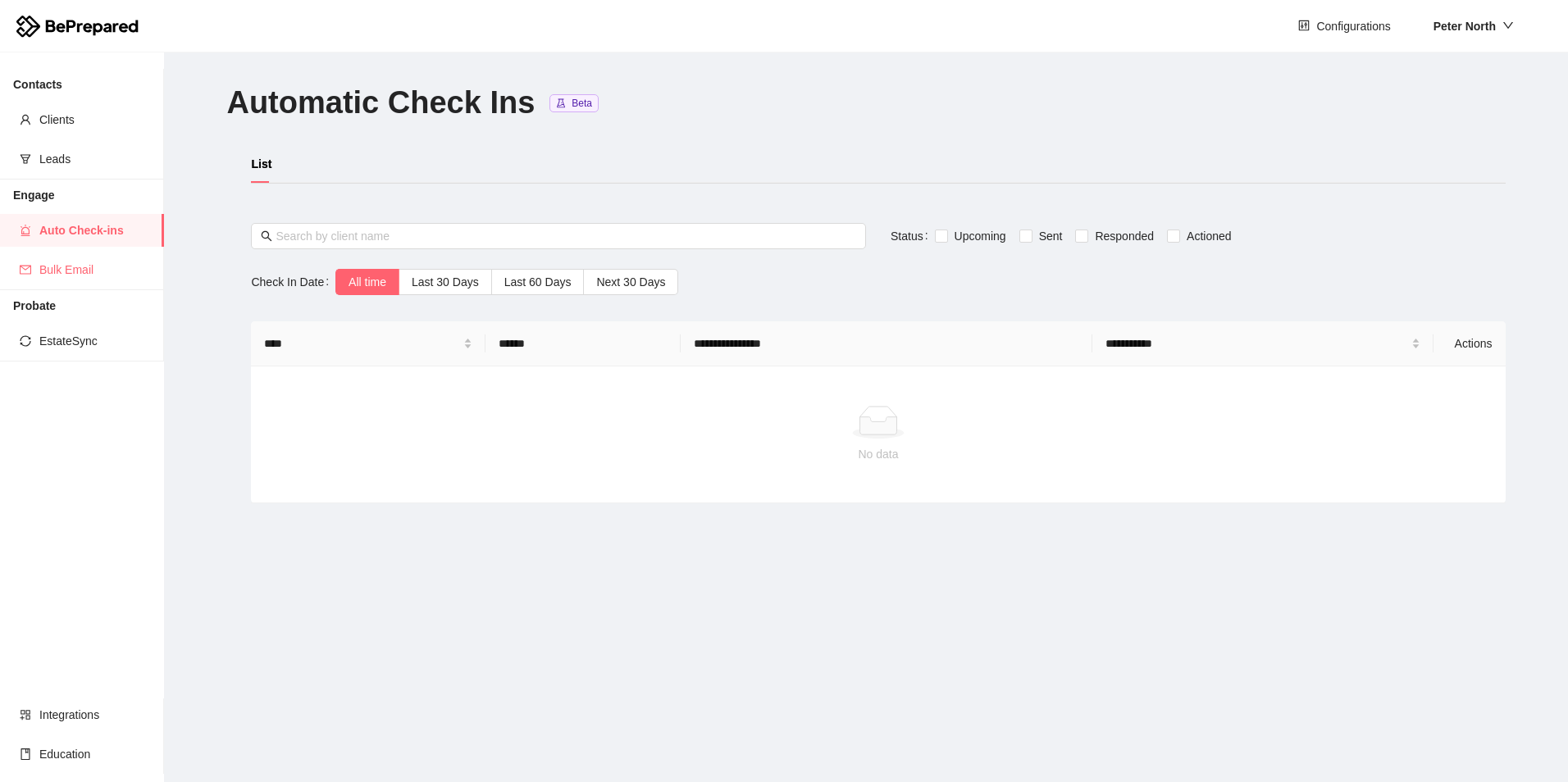 click on "Bulk Email" at bounding box center [95, 270] 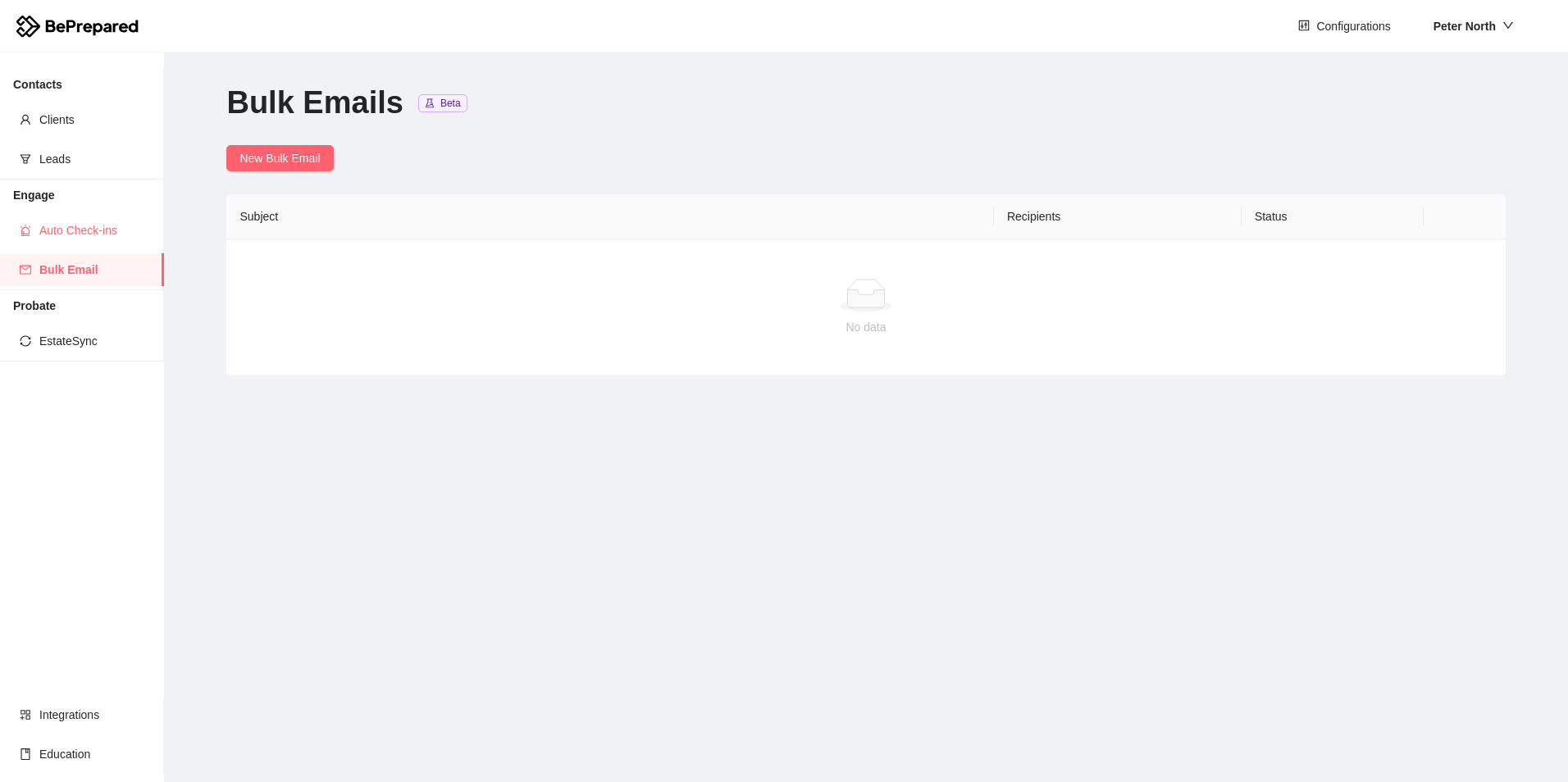 click on "Auto Check-ins" at bounding box center (95, 230) 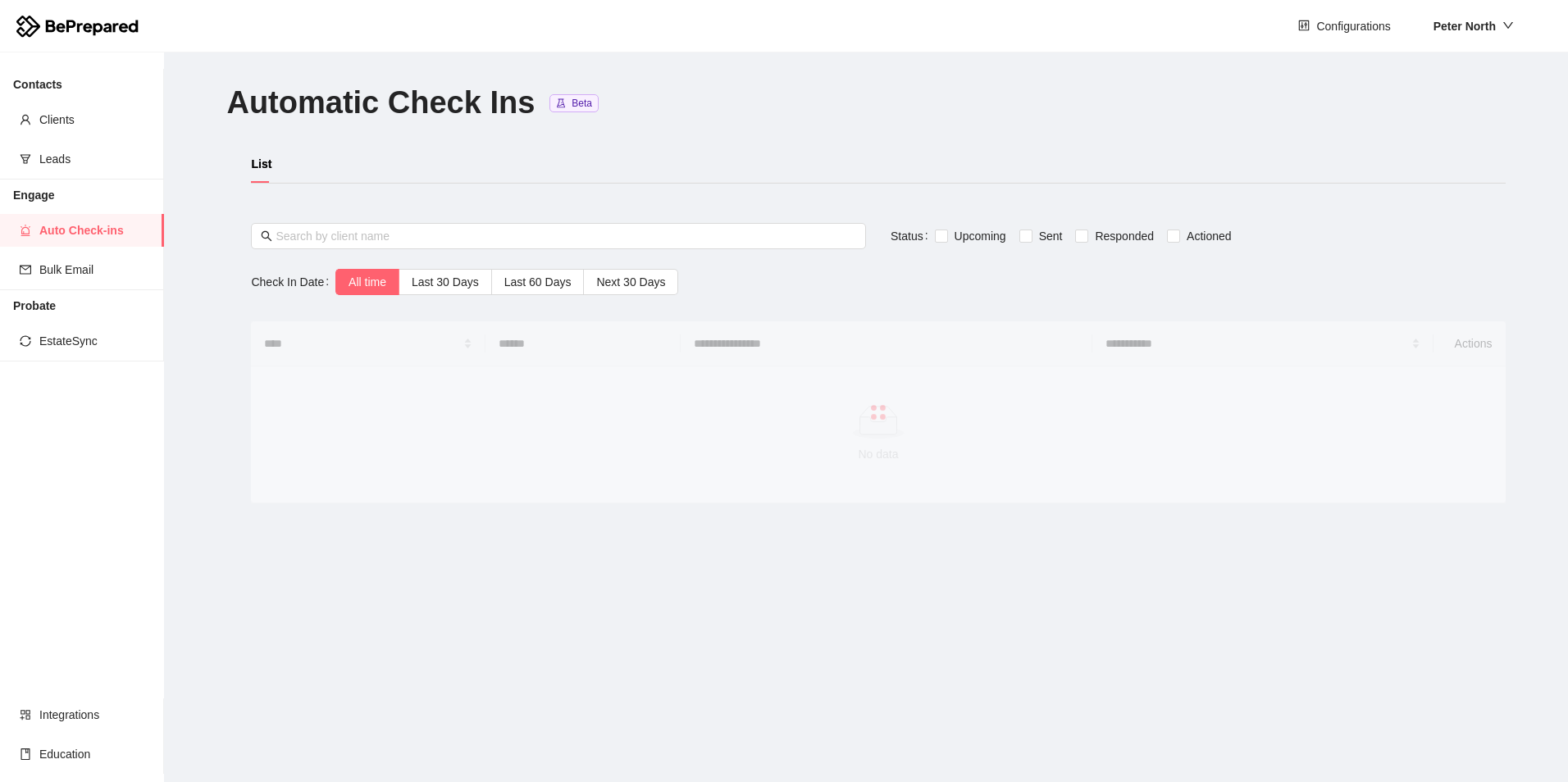click on "Engage" at bounding box center [81, 84] 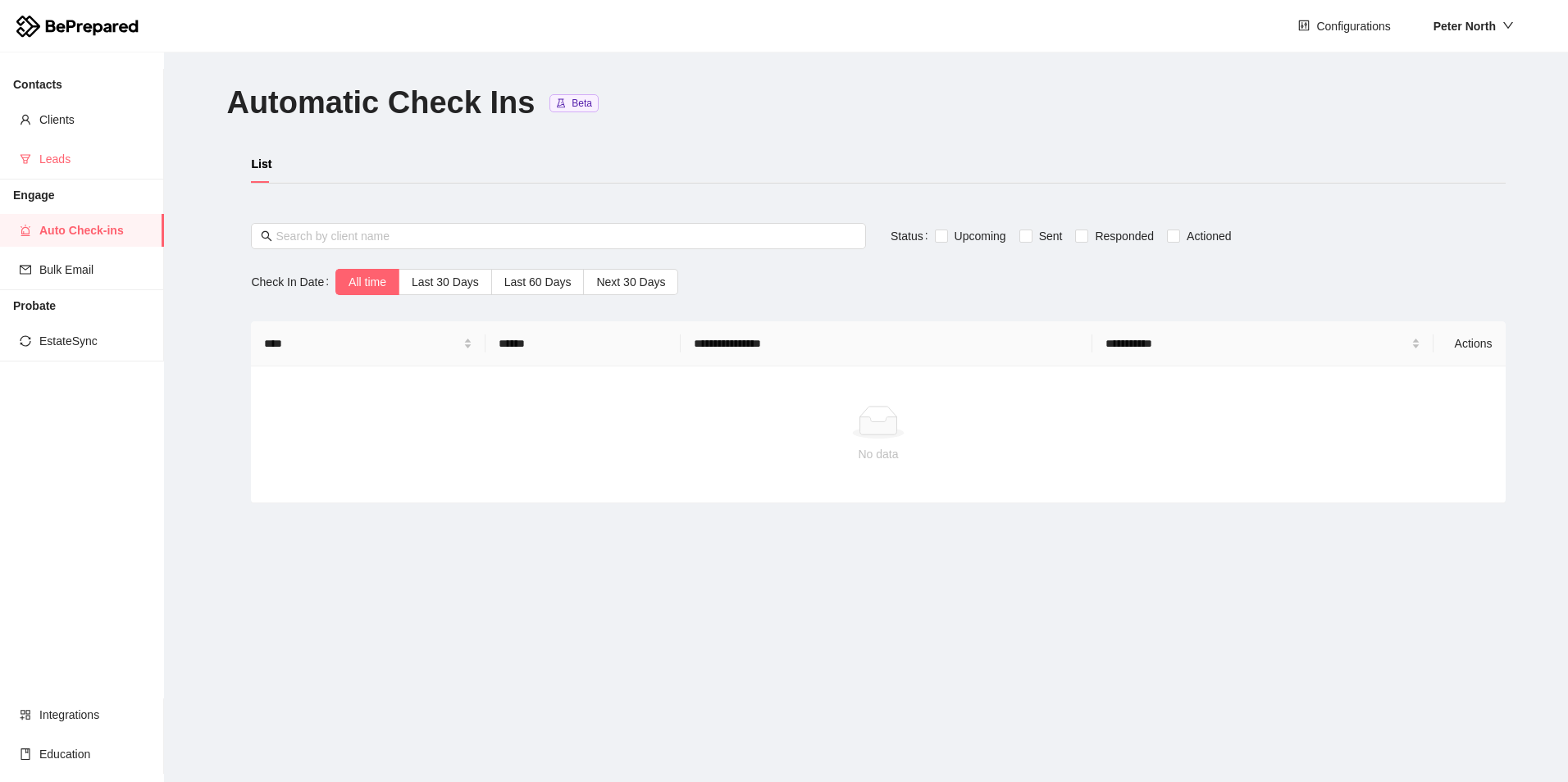 click on "Leads" at bounding box center [95, 159] 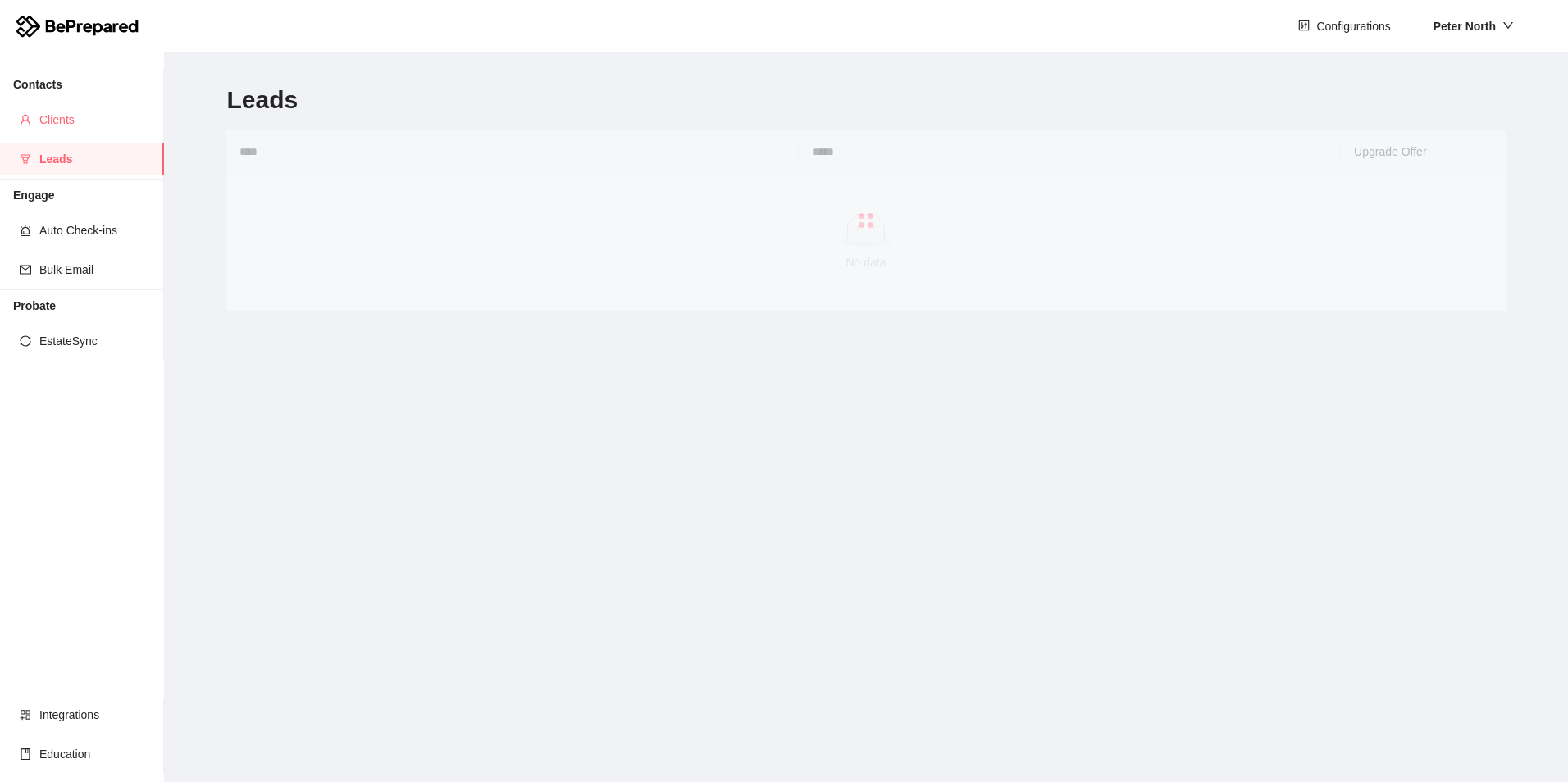 click on "Clients" at bounding box center (95, 120) 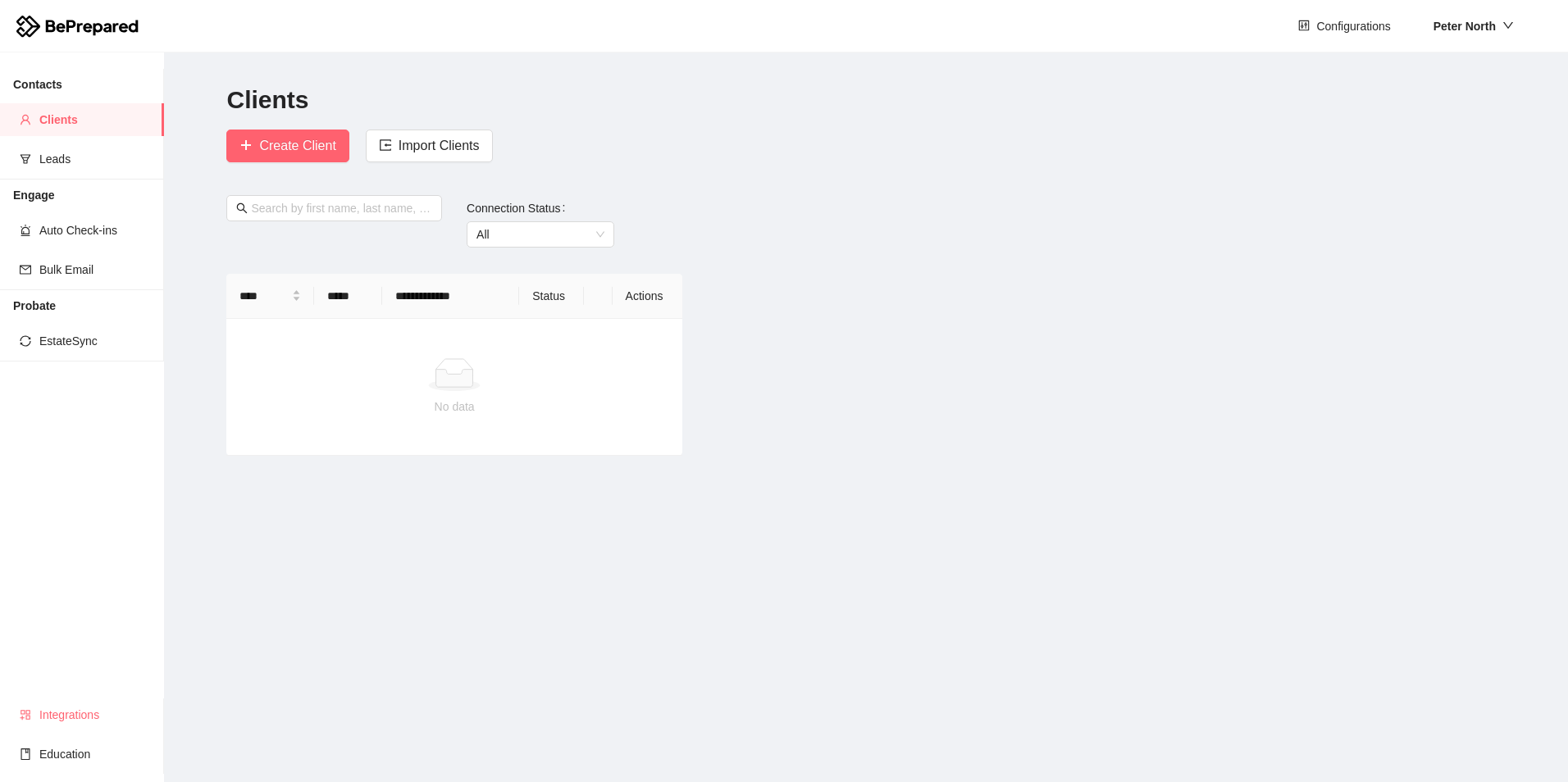 click on "Integrations" at bounding box center [95, 715] 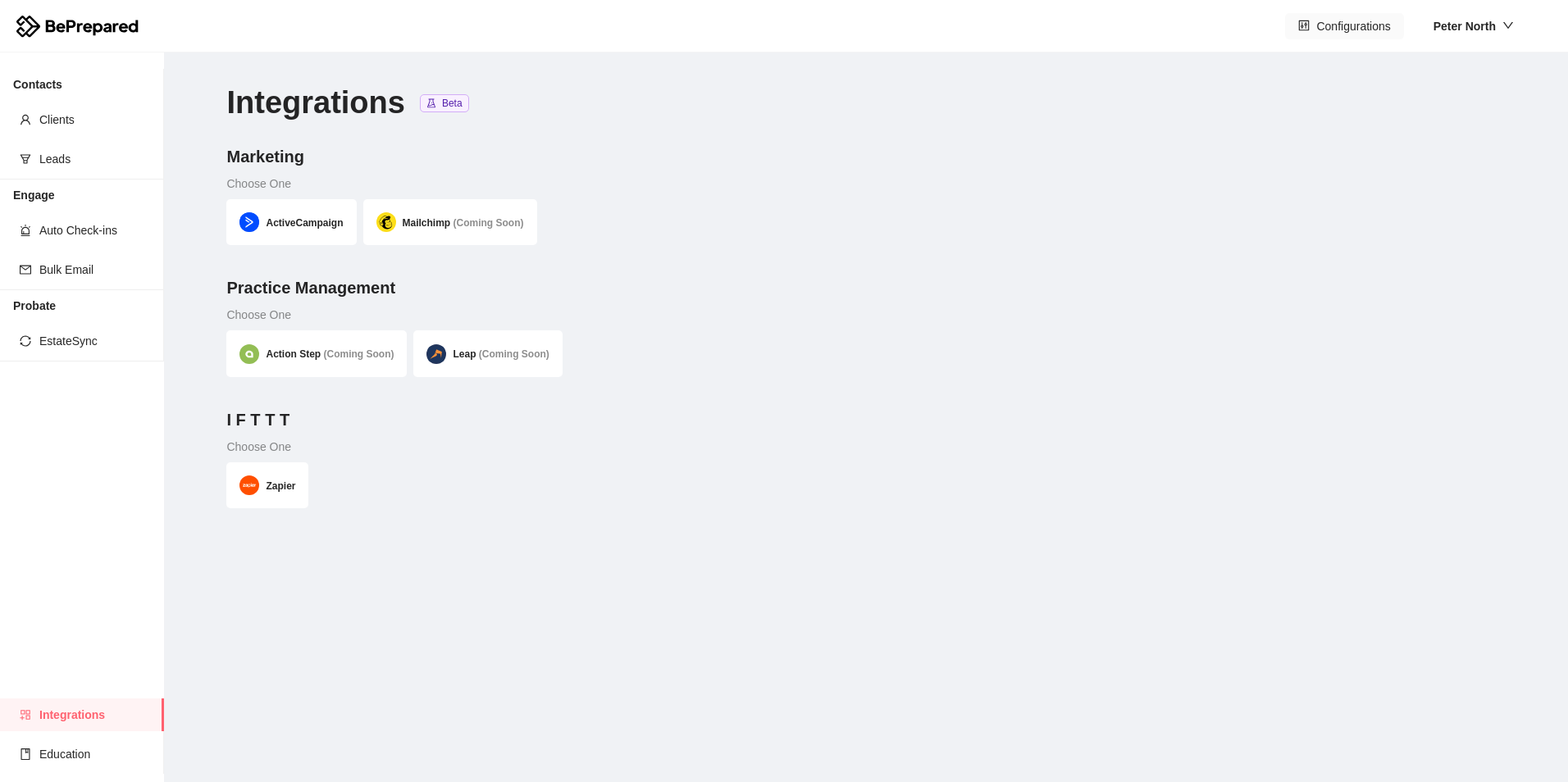 click on "Configurations" at bounding box center [1353, 26] 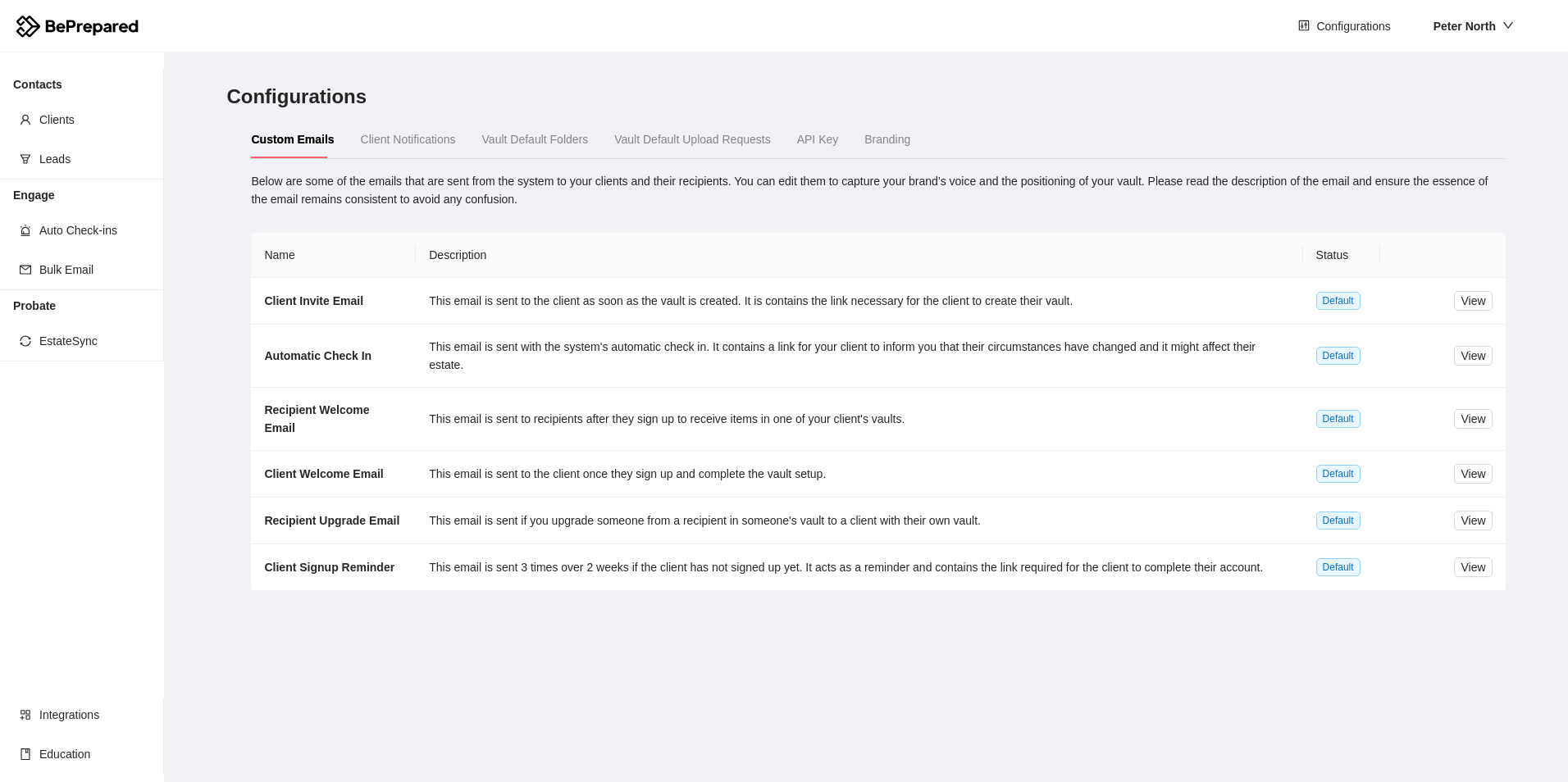 click on "Client Notifications" at bounding box center [408, 139] 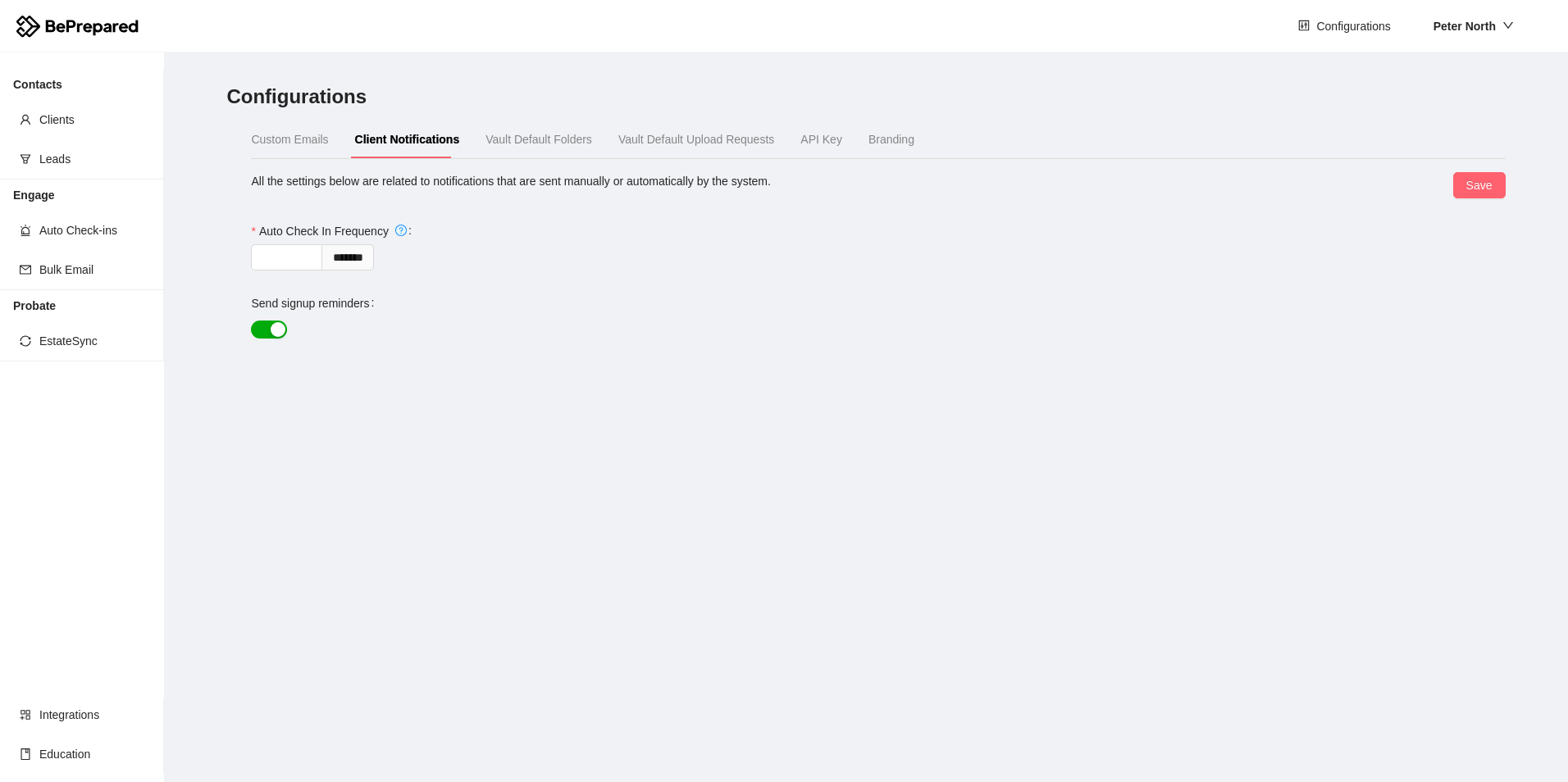click on "Vault Default Folders" at bounding box center (539, 139) 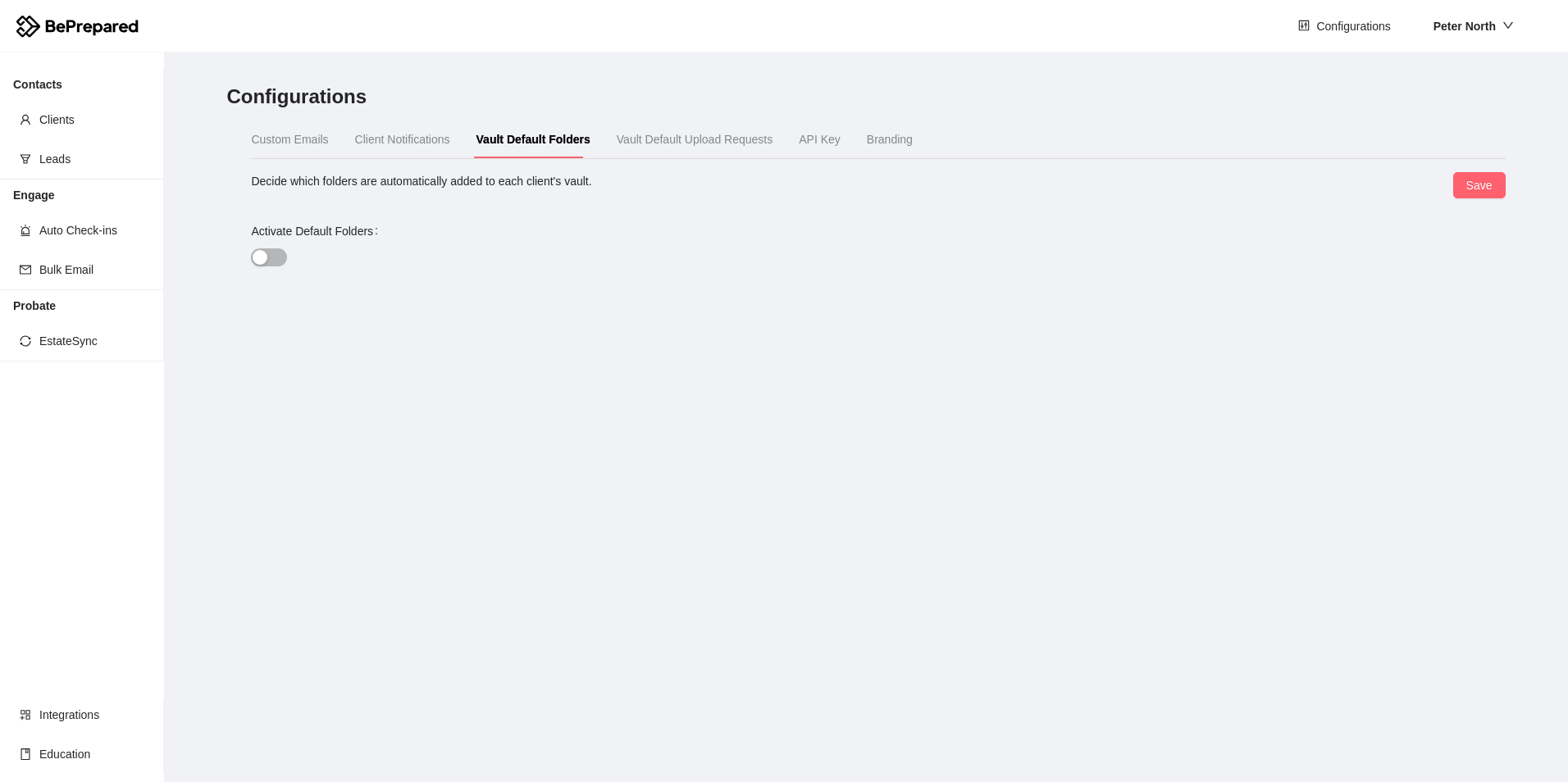 click on "Vault Default Upload Requests" at bounding box center (695, 139) 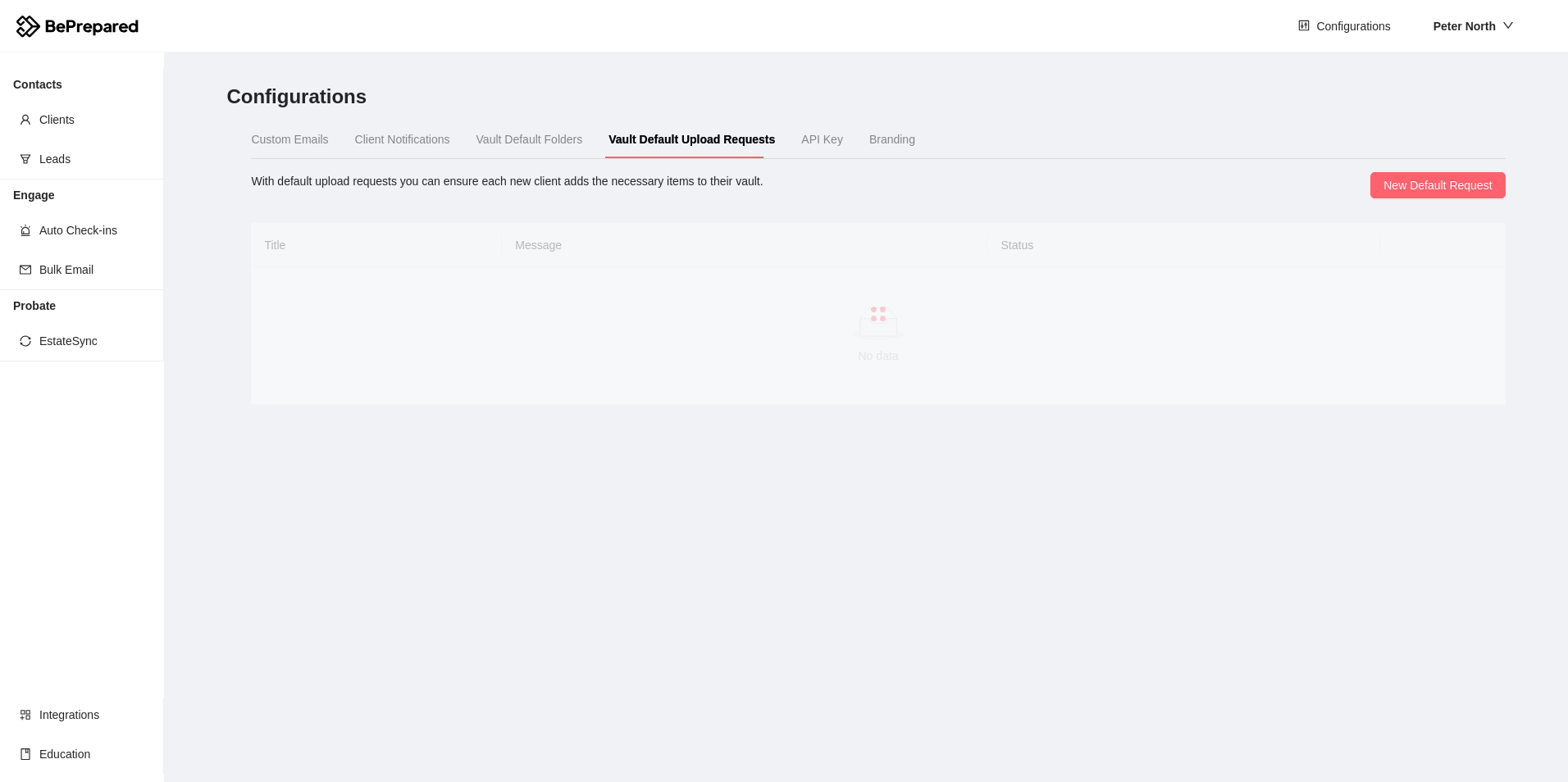 click on "API Key" at bounding box center (822, 139) 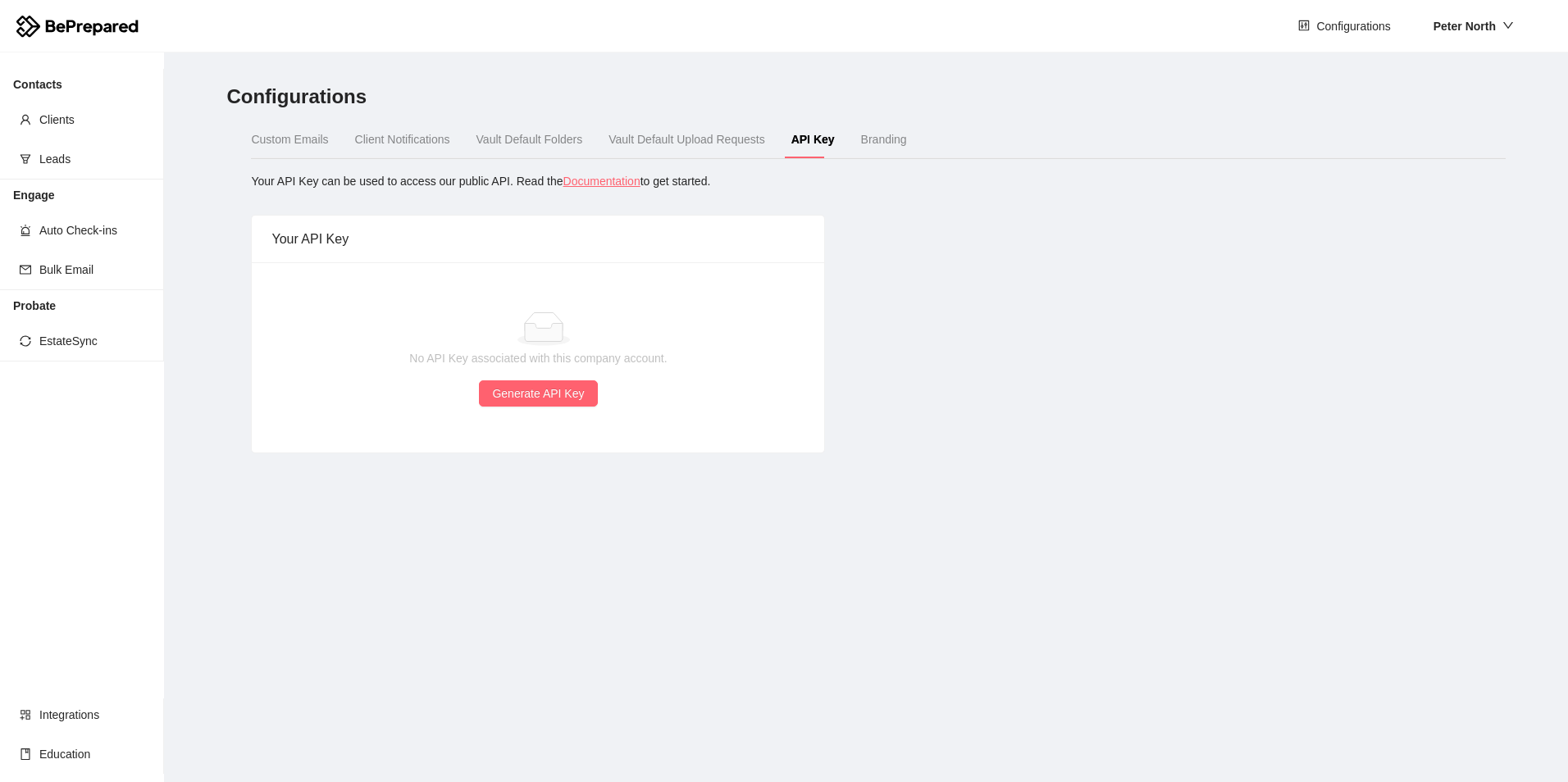 click on "Custom Emails" at bounding box center [289, 139] 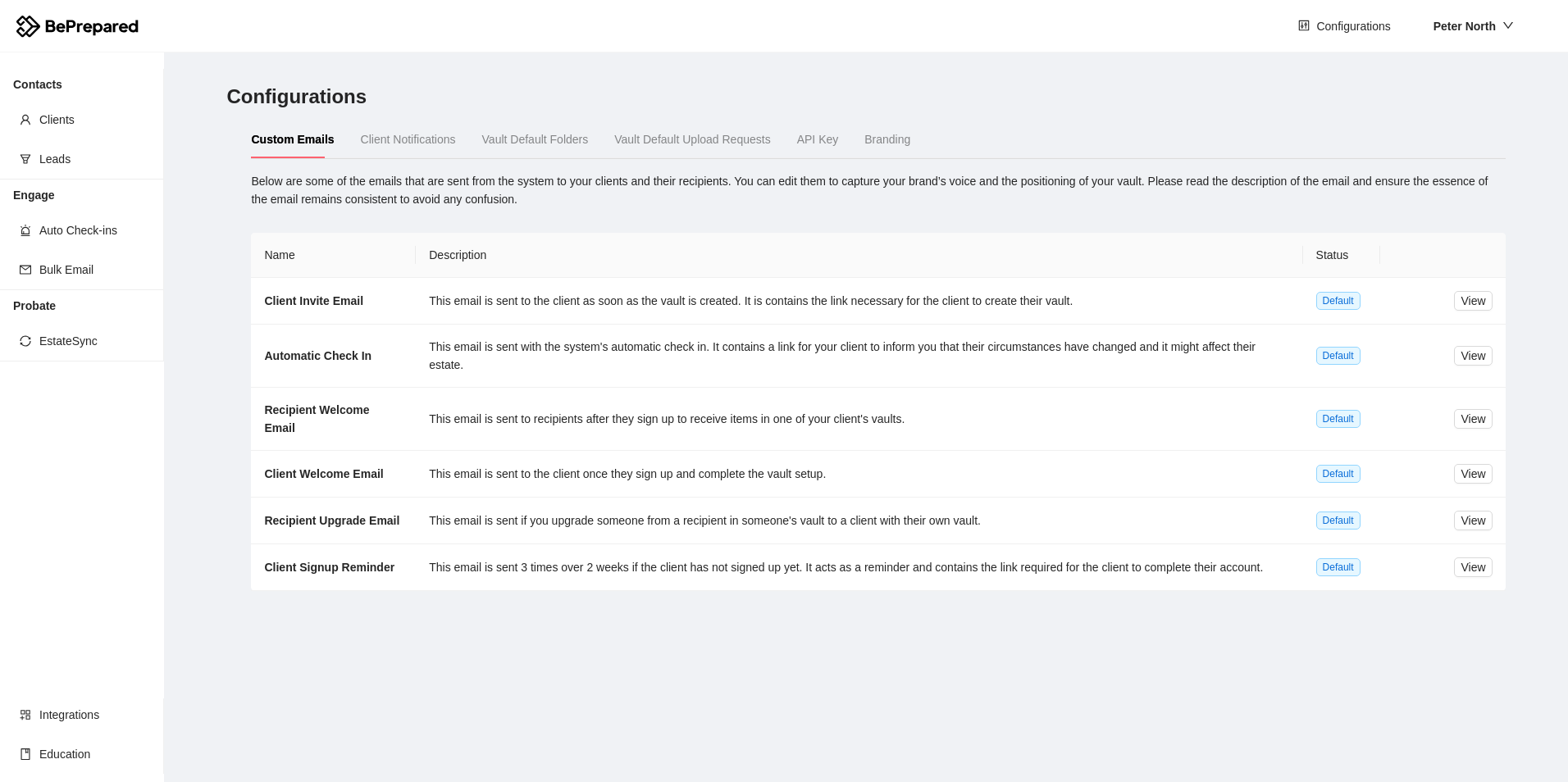 click on "Client Notifications" at bounding box center [408, 139] 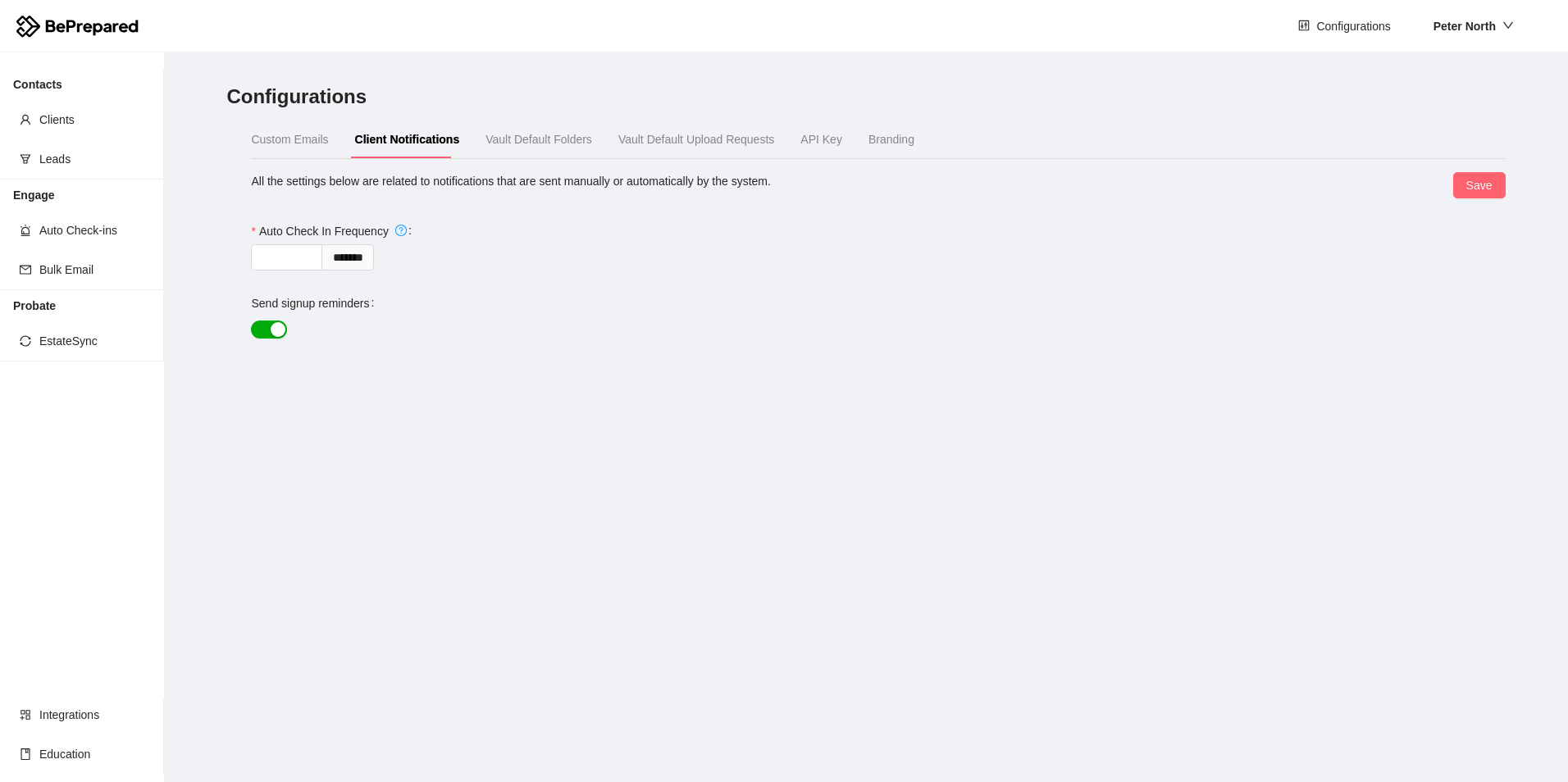 click on "Custom Emails" at bounding box center (289, 139) 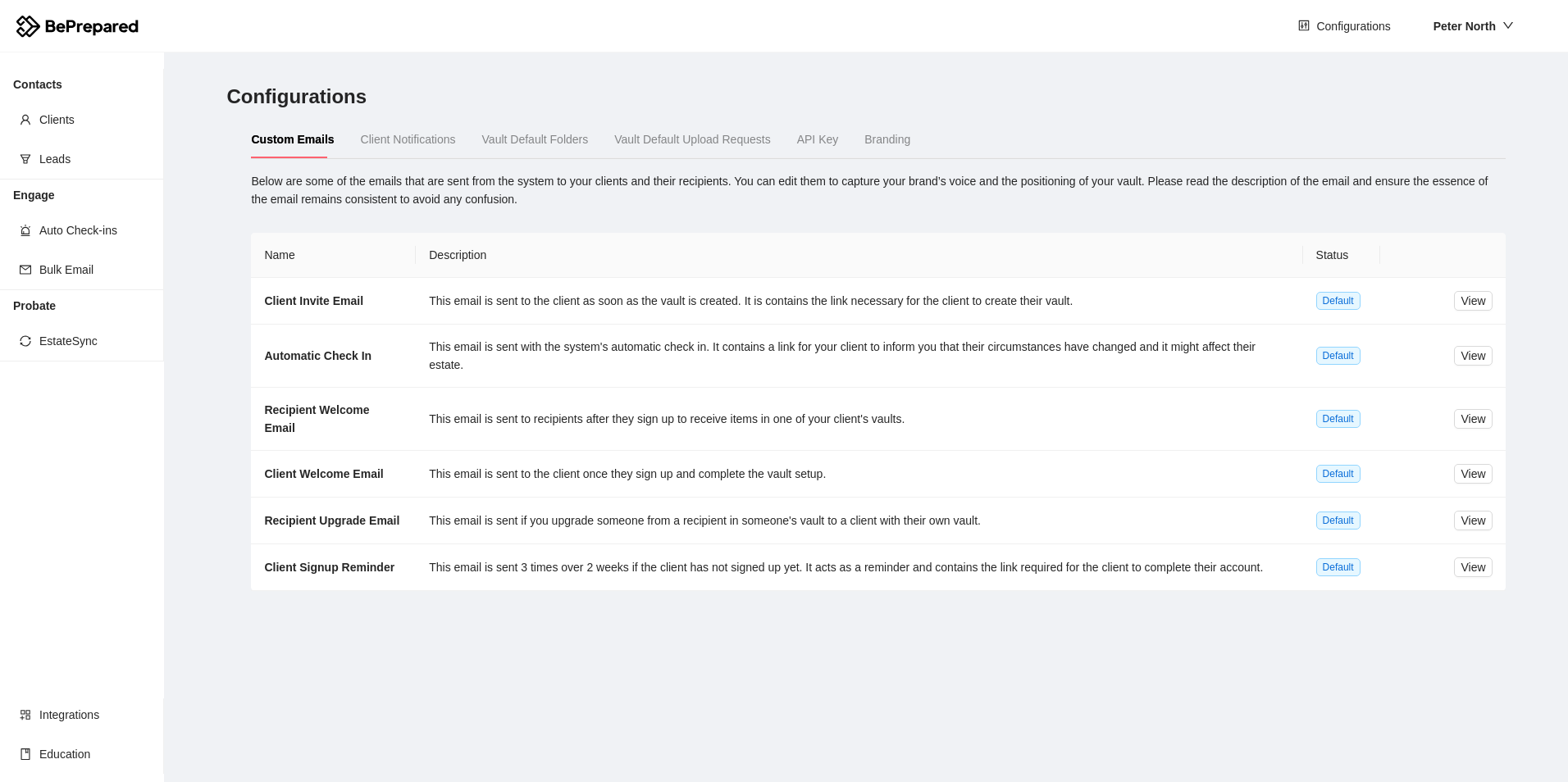 click on "Vault Default Upload Requests" at bounding box center (692, 139) 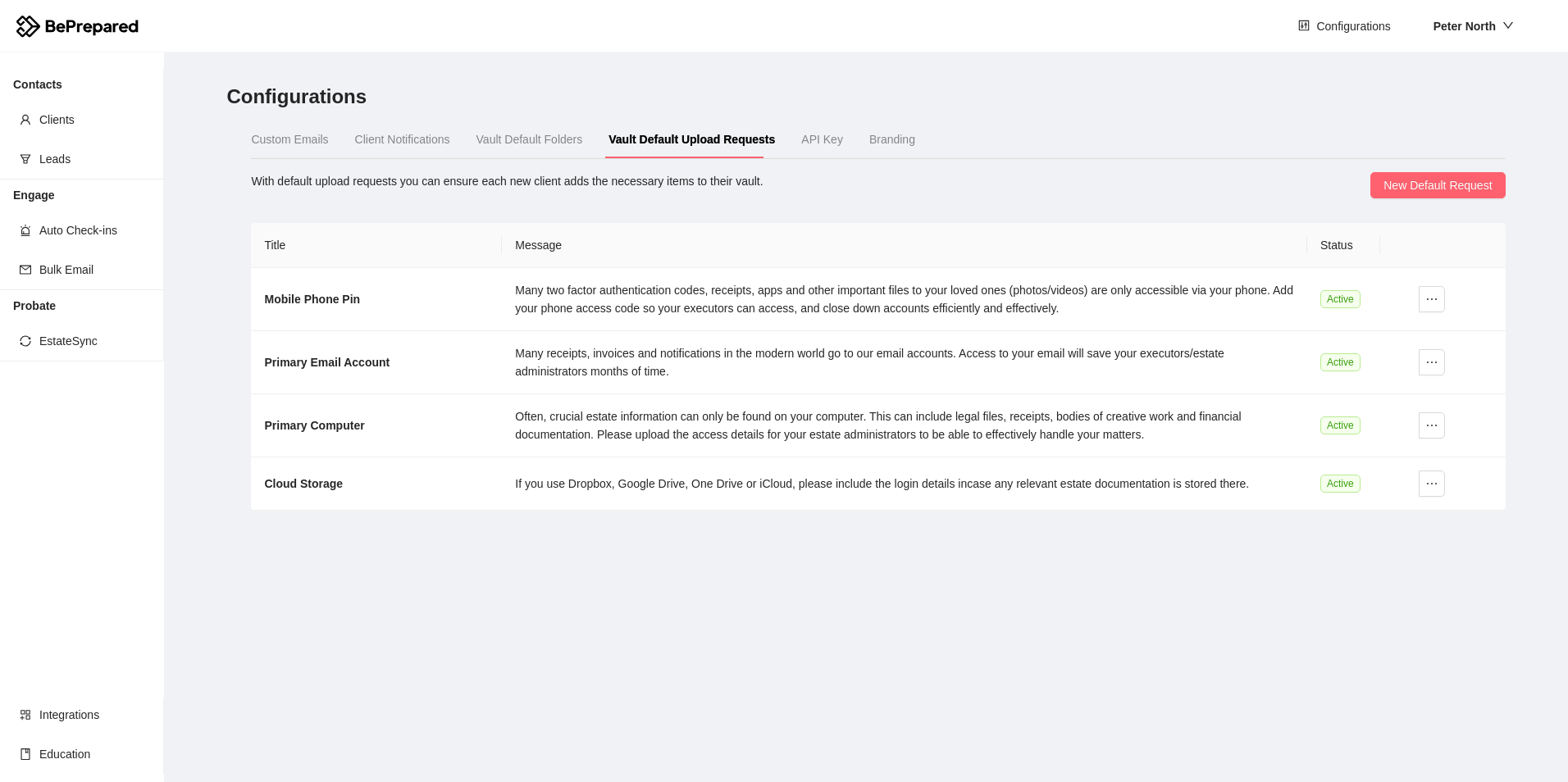 click on "API Key" at bounding box center (822, 139) 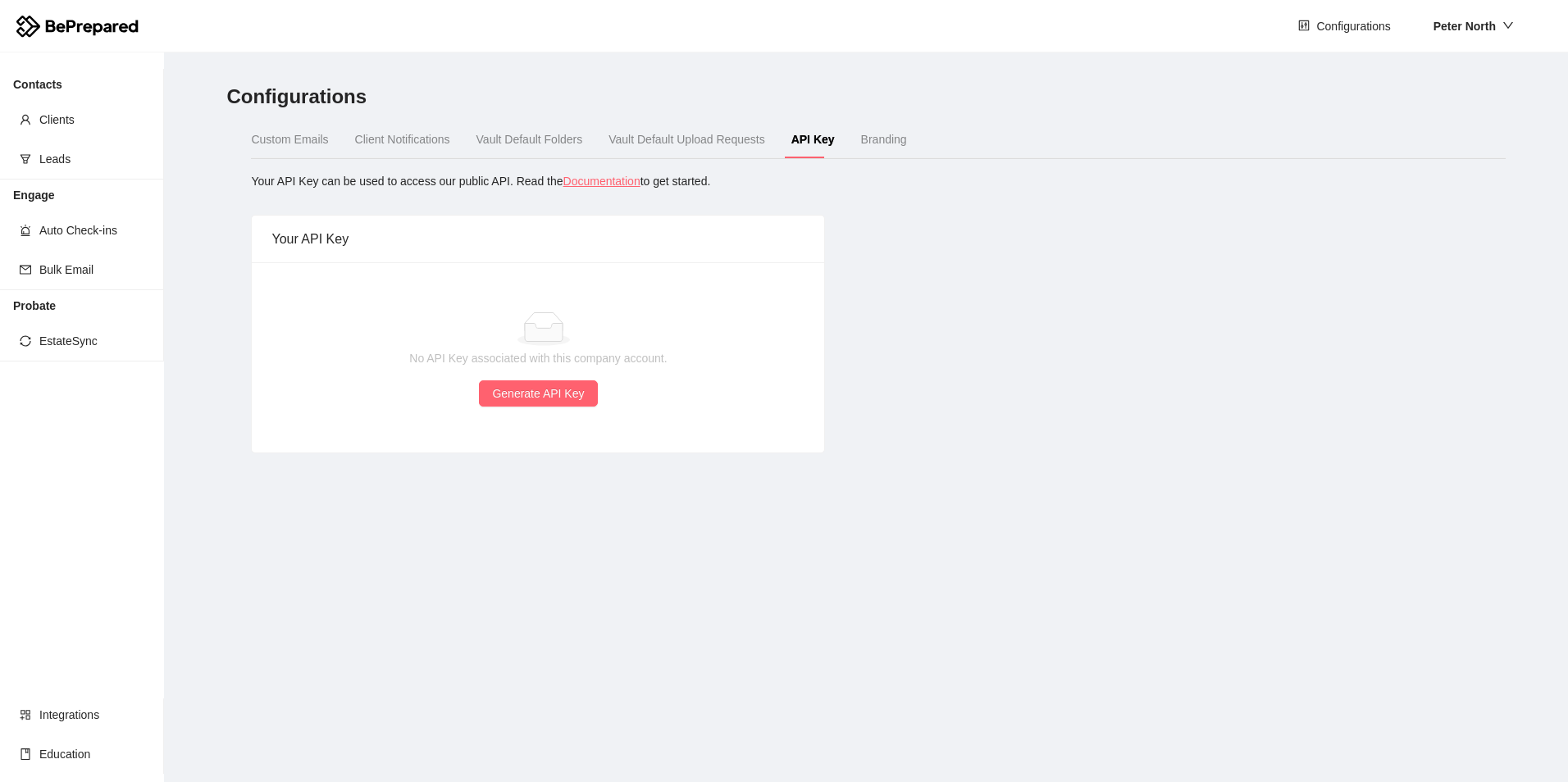 click on "Branding" at bounding box center [884, 139] 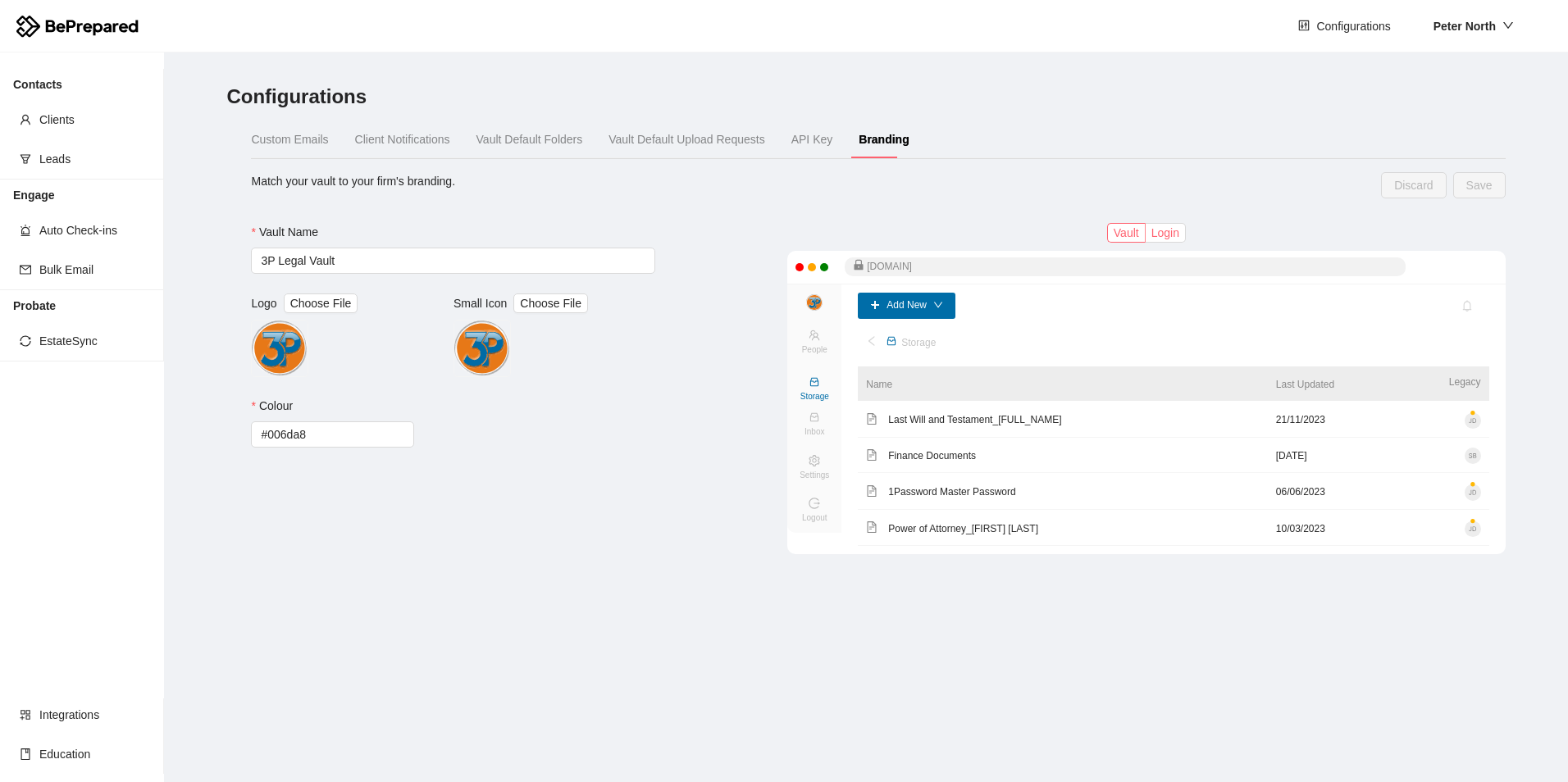 click on "Login" at bounding box center [1126, 233] 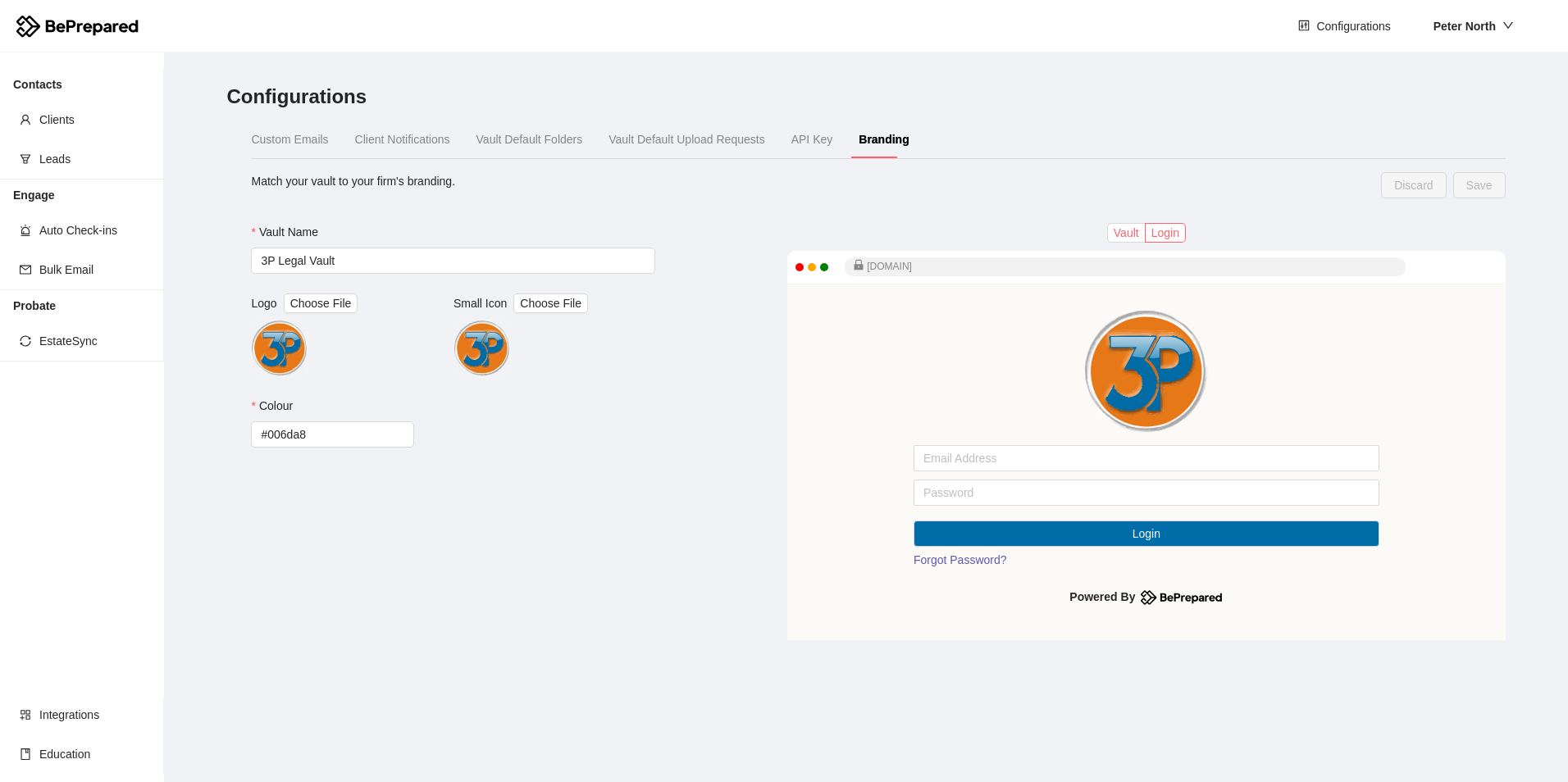click on "Vault" at bounding box center (1126, 233) 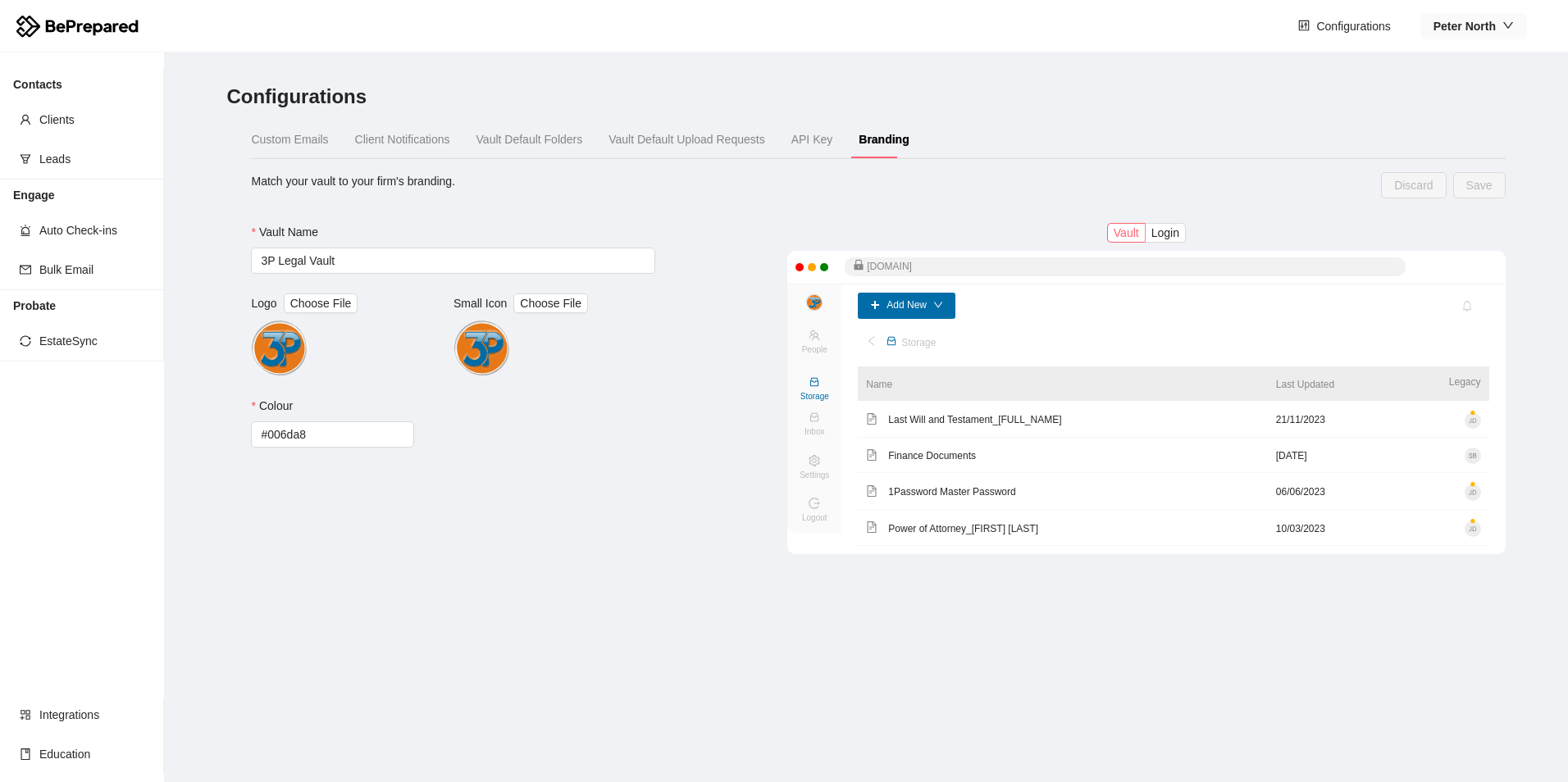 click on "[FIRST] [LAST]" at bounding box center (1465, 26) 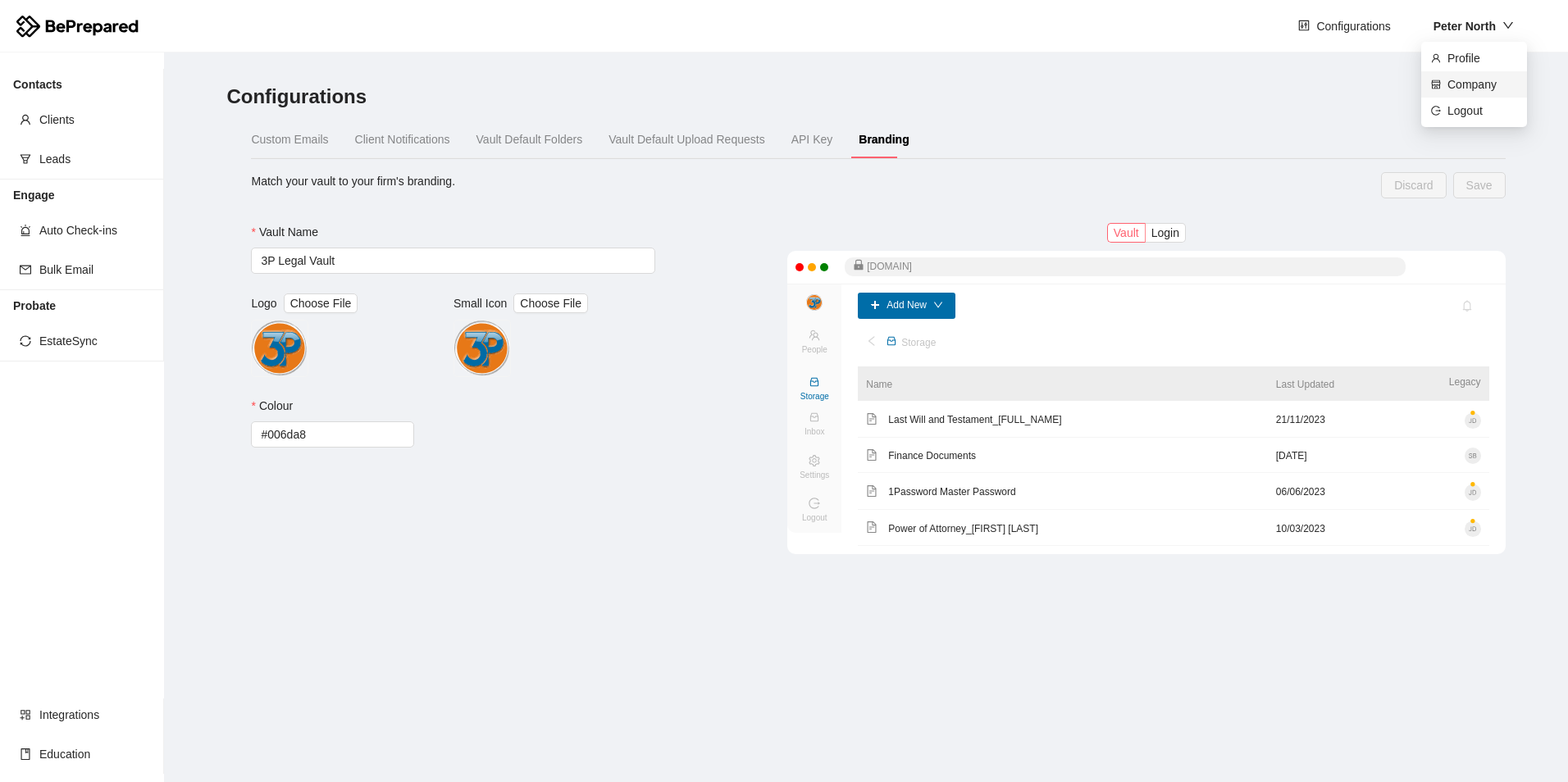click on "Company" at bounding box center (1482, 84) 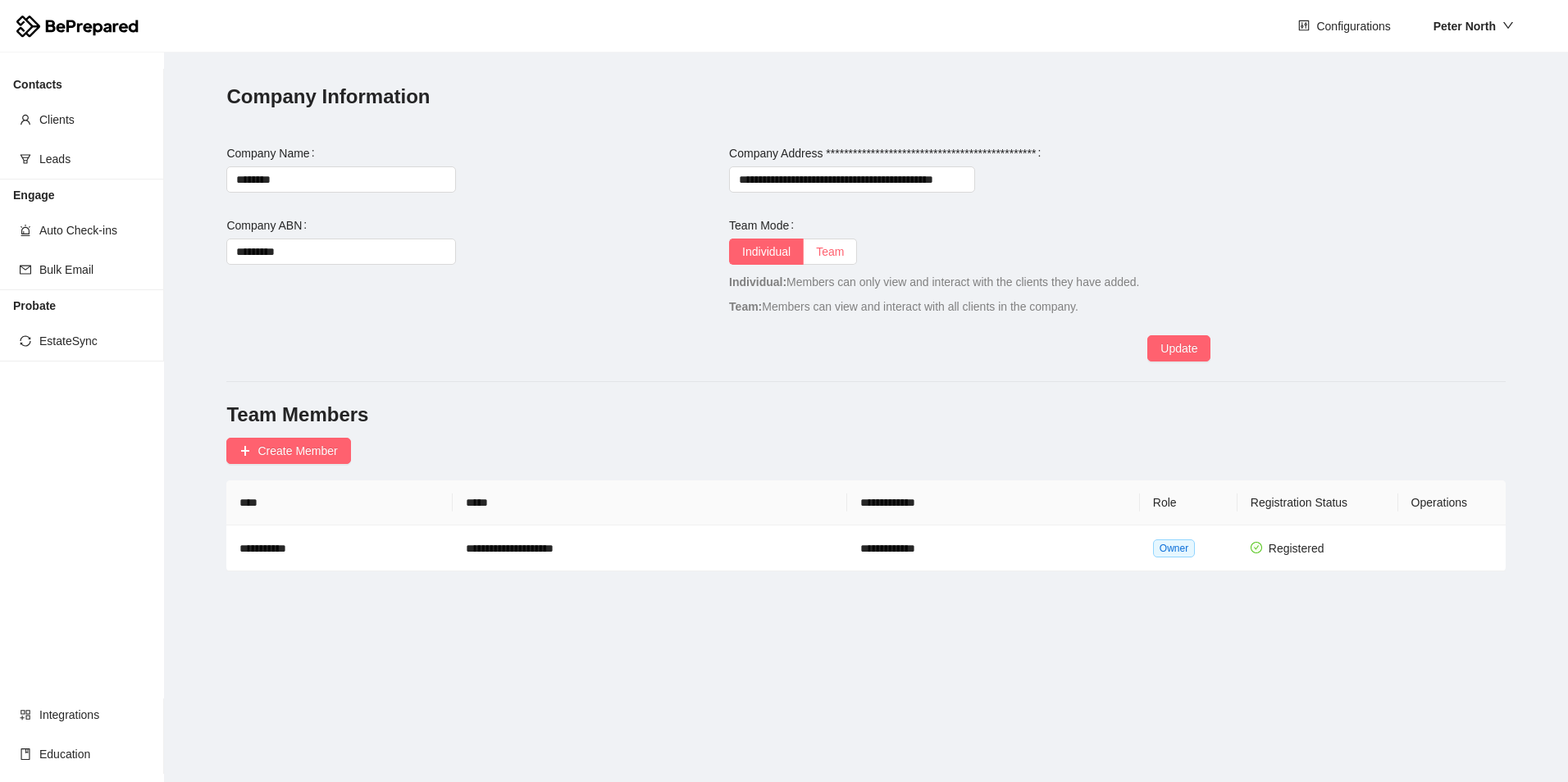 click on "Team" at bounding box center [766, 252] 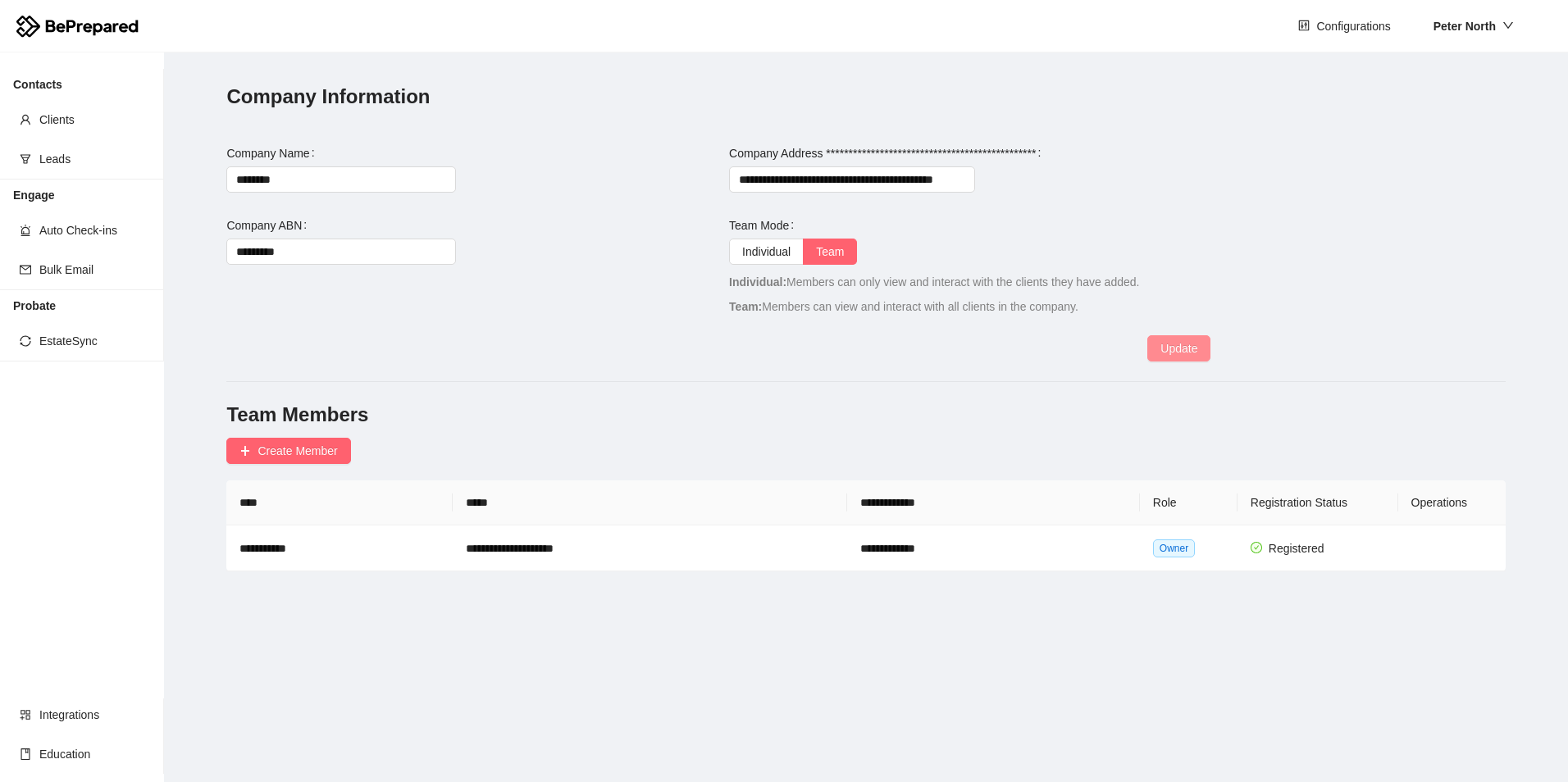 click on "Update" at bounding box center [1178, 348] 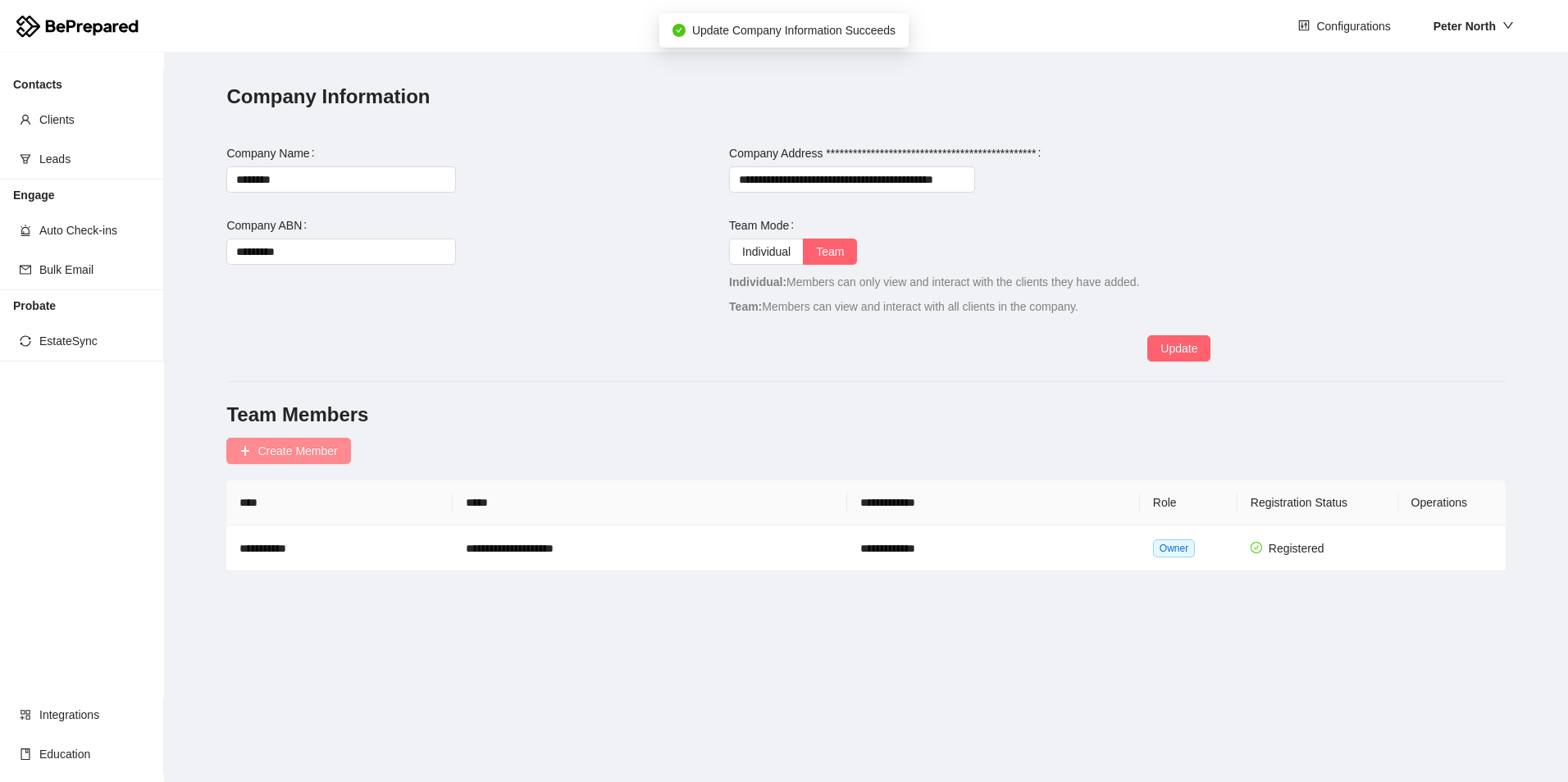 click on "Create Member" at bounding box center (297, 451) 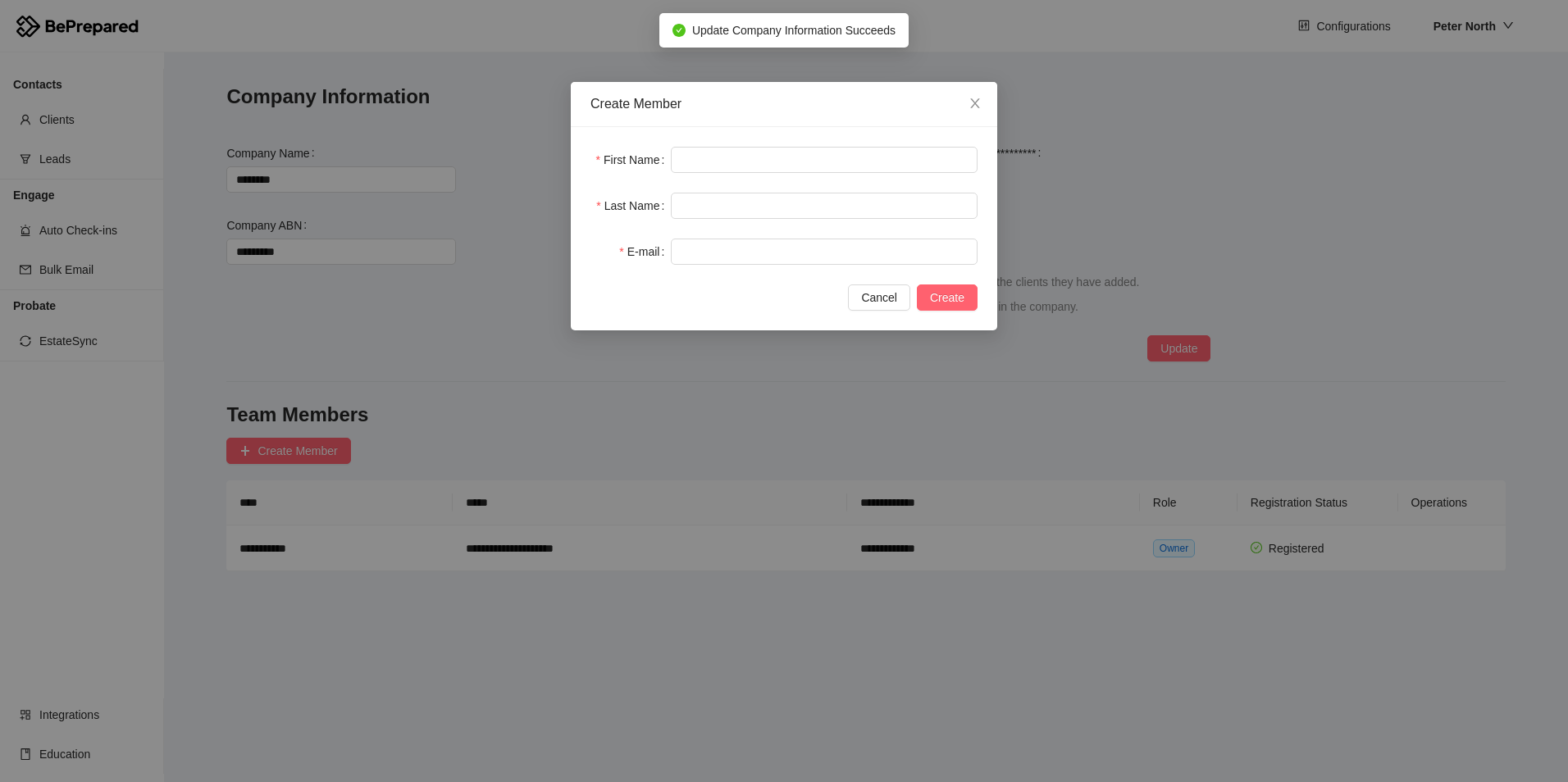 click on "First Name Last Name E-mail Cancel Create" at bounding box center (784, 229) 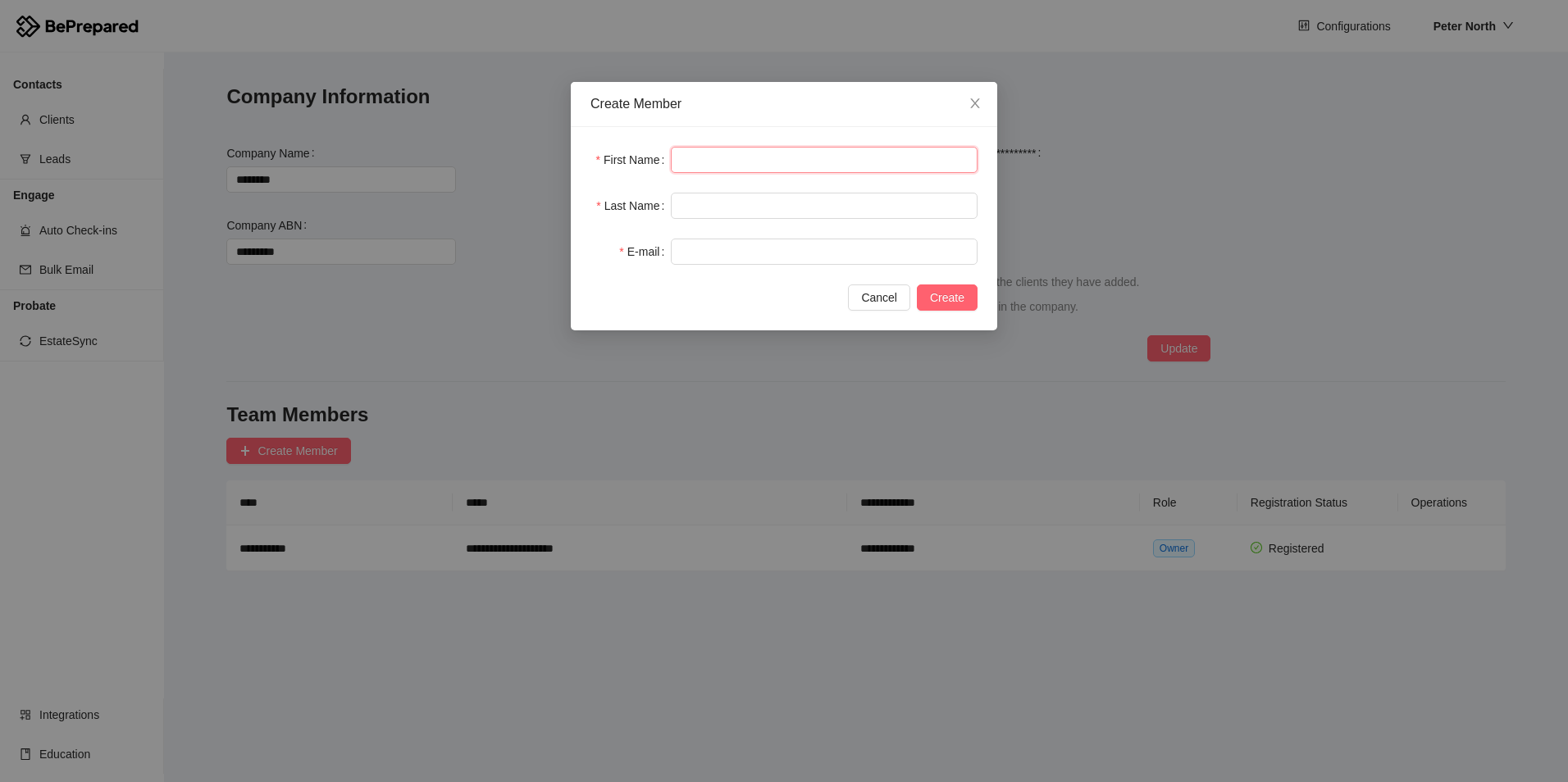 click on "First Name" at bounding box center [824, 160] 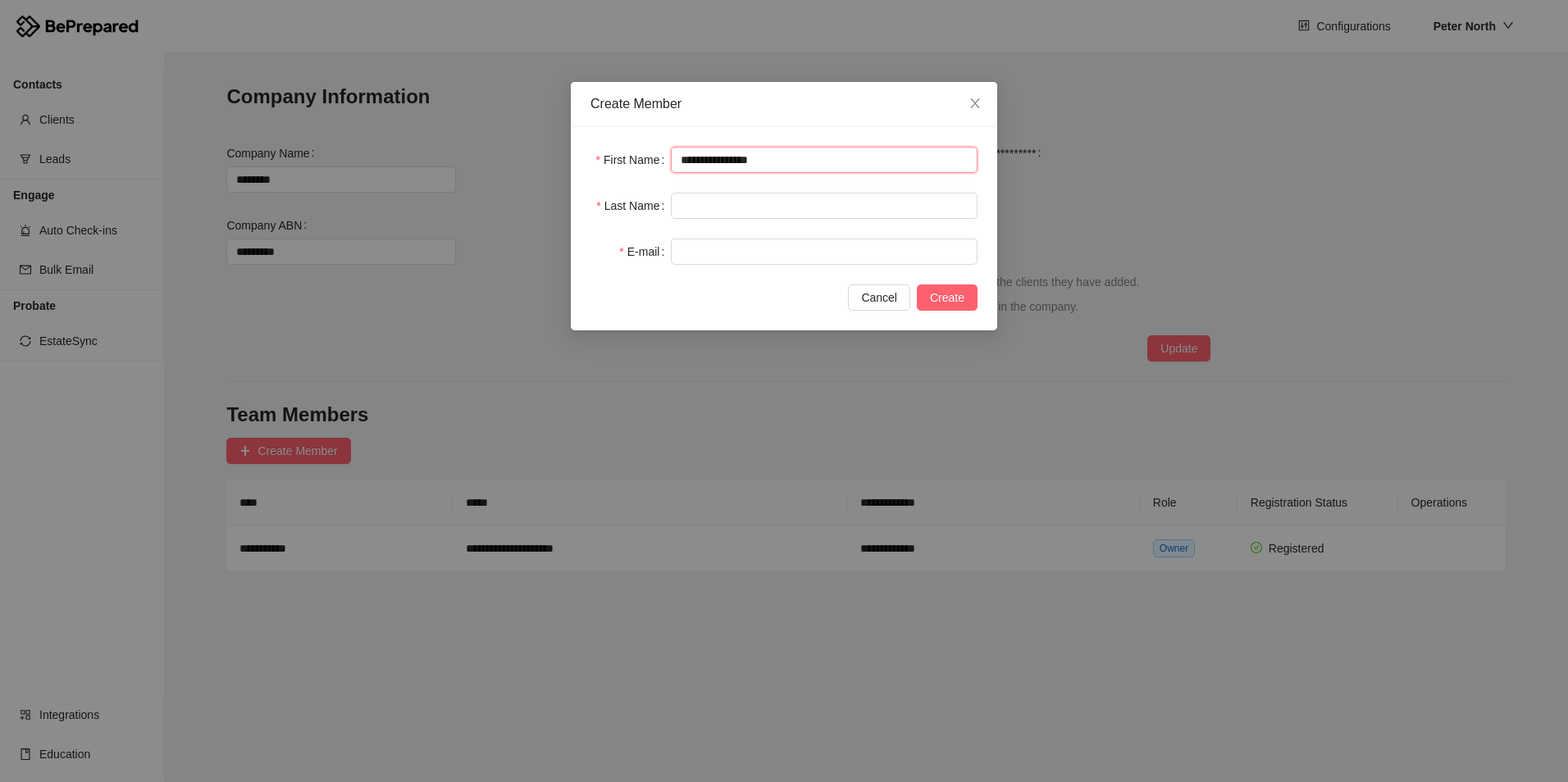 type on "**********" 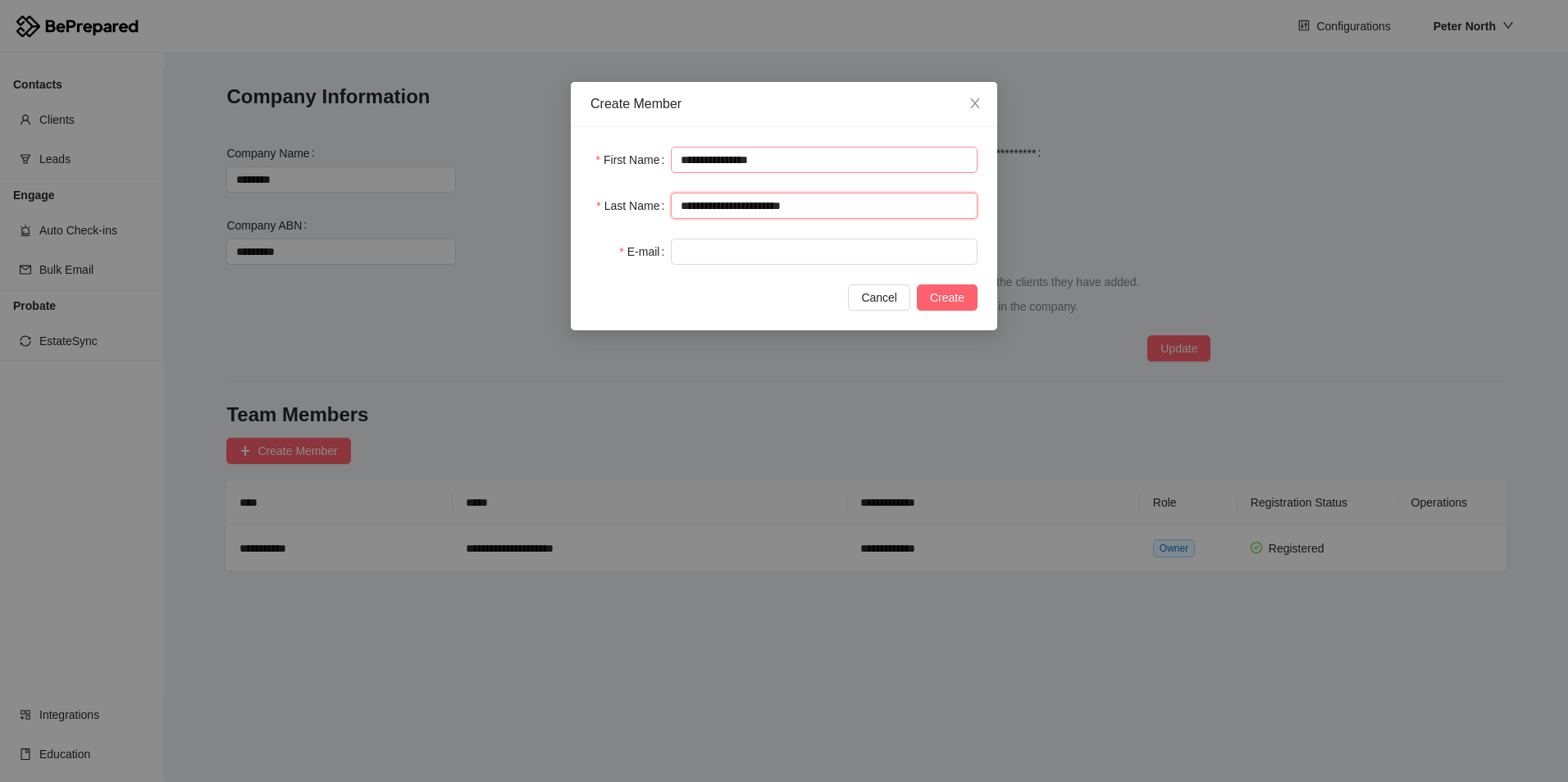 type on "**********" 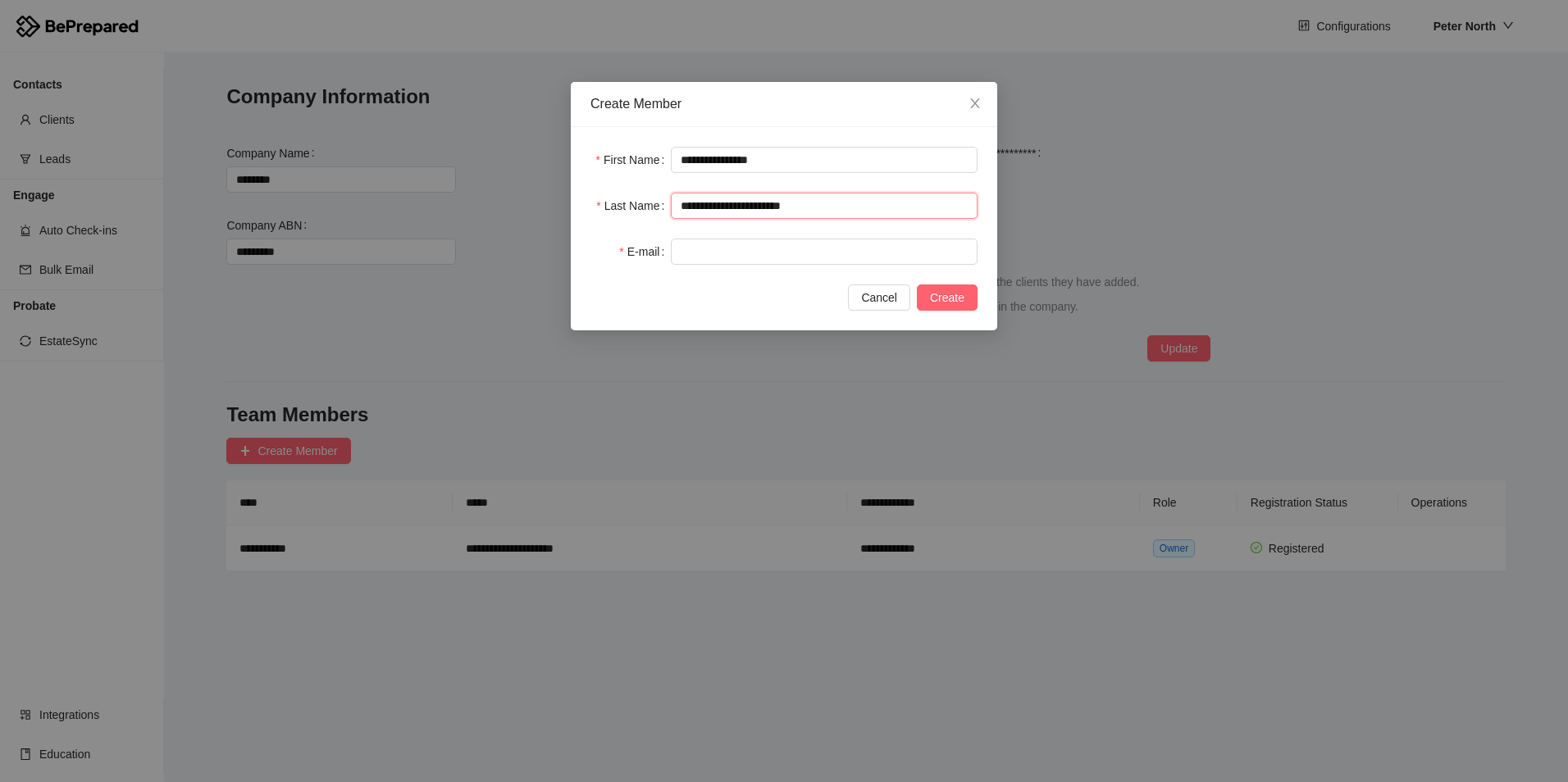 drag, startPoint x: 910, startPoint y: 199, endPoint x: 728, endPoint y: 193, distance: 182.09887 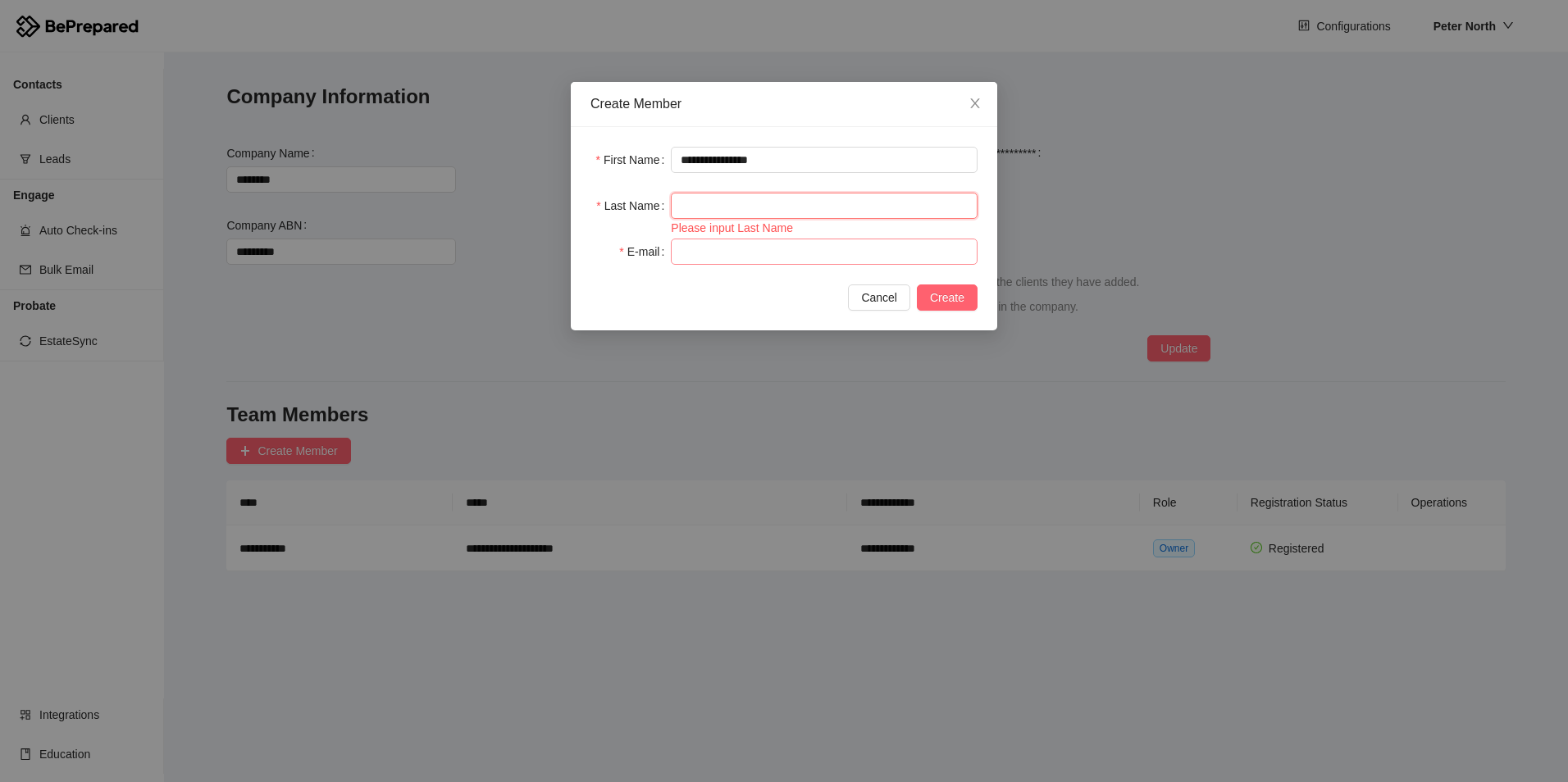 type 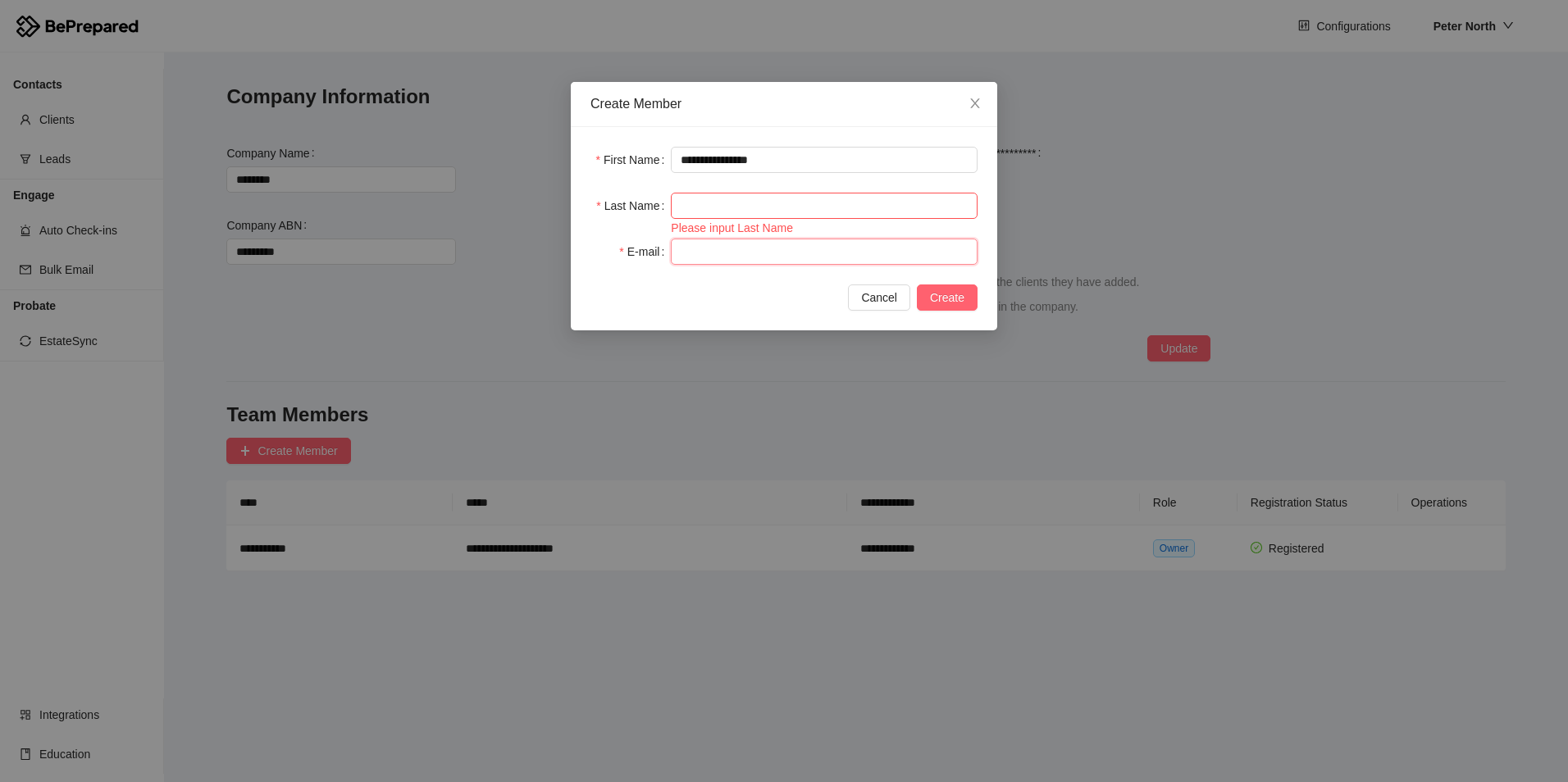 click on "E-mail" at bounding box center [824, 252] 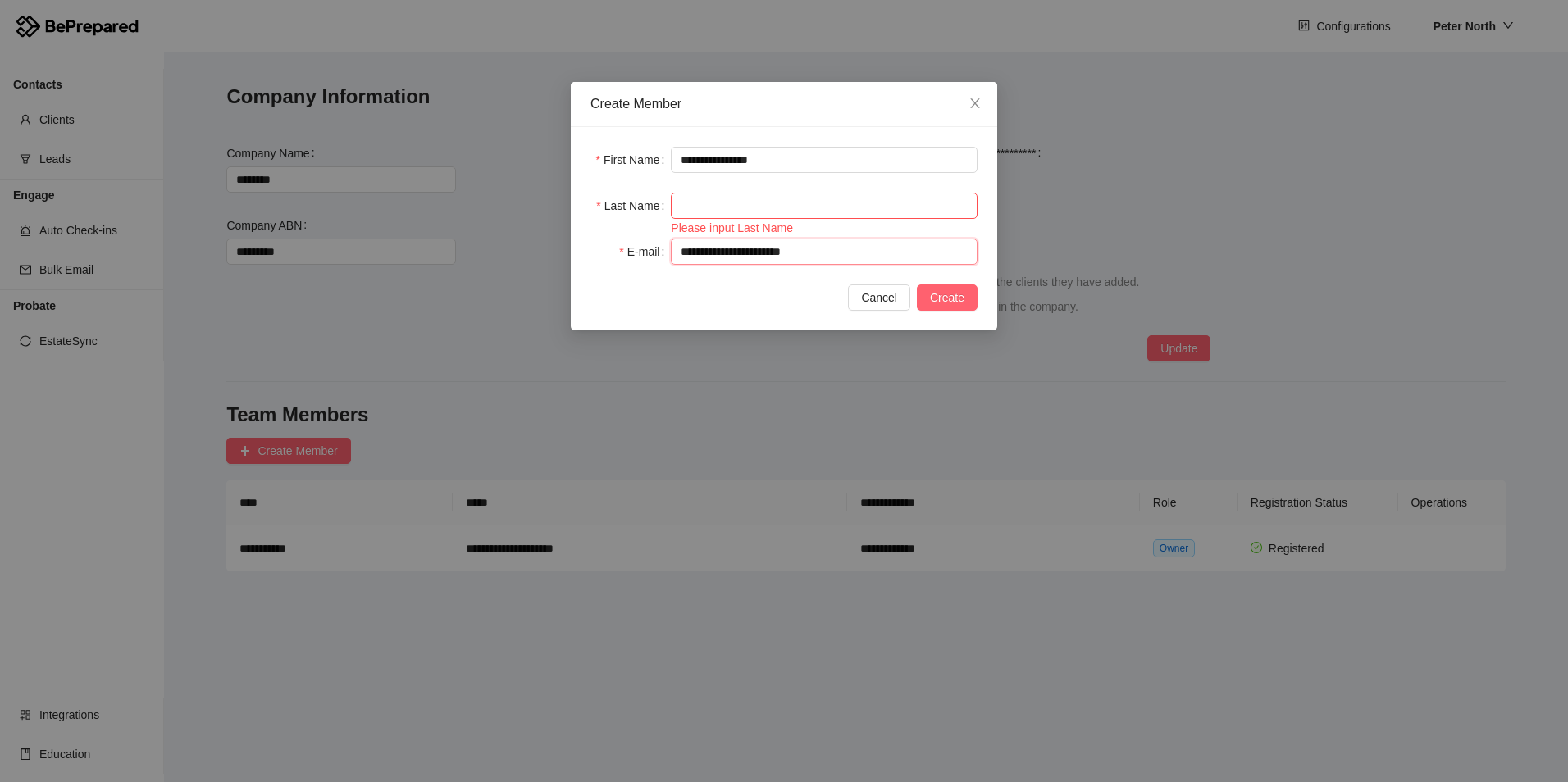 type on "**********" 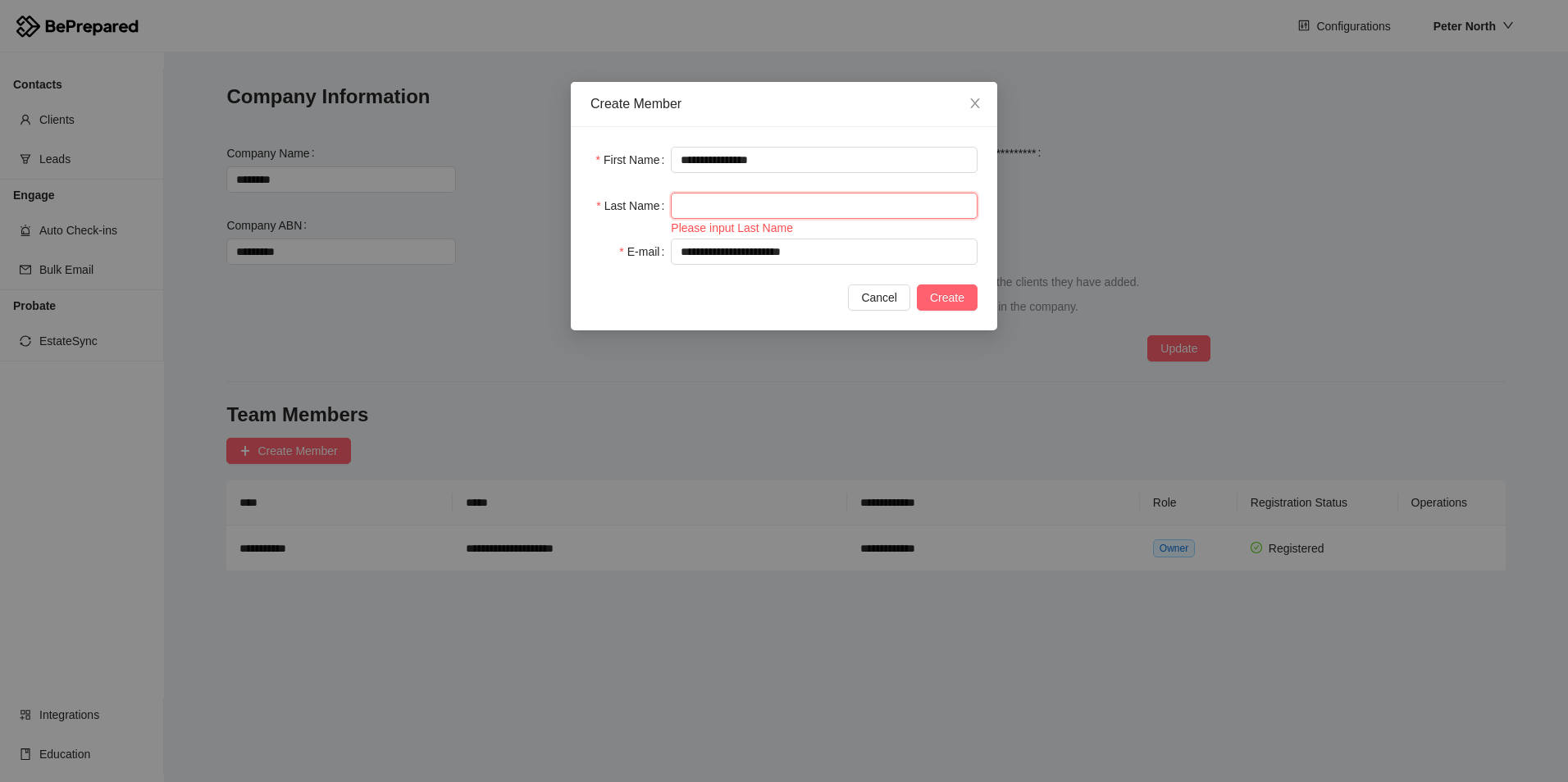 click on "Last Name" at bounding box center [824, 206] 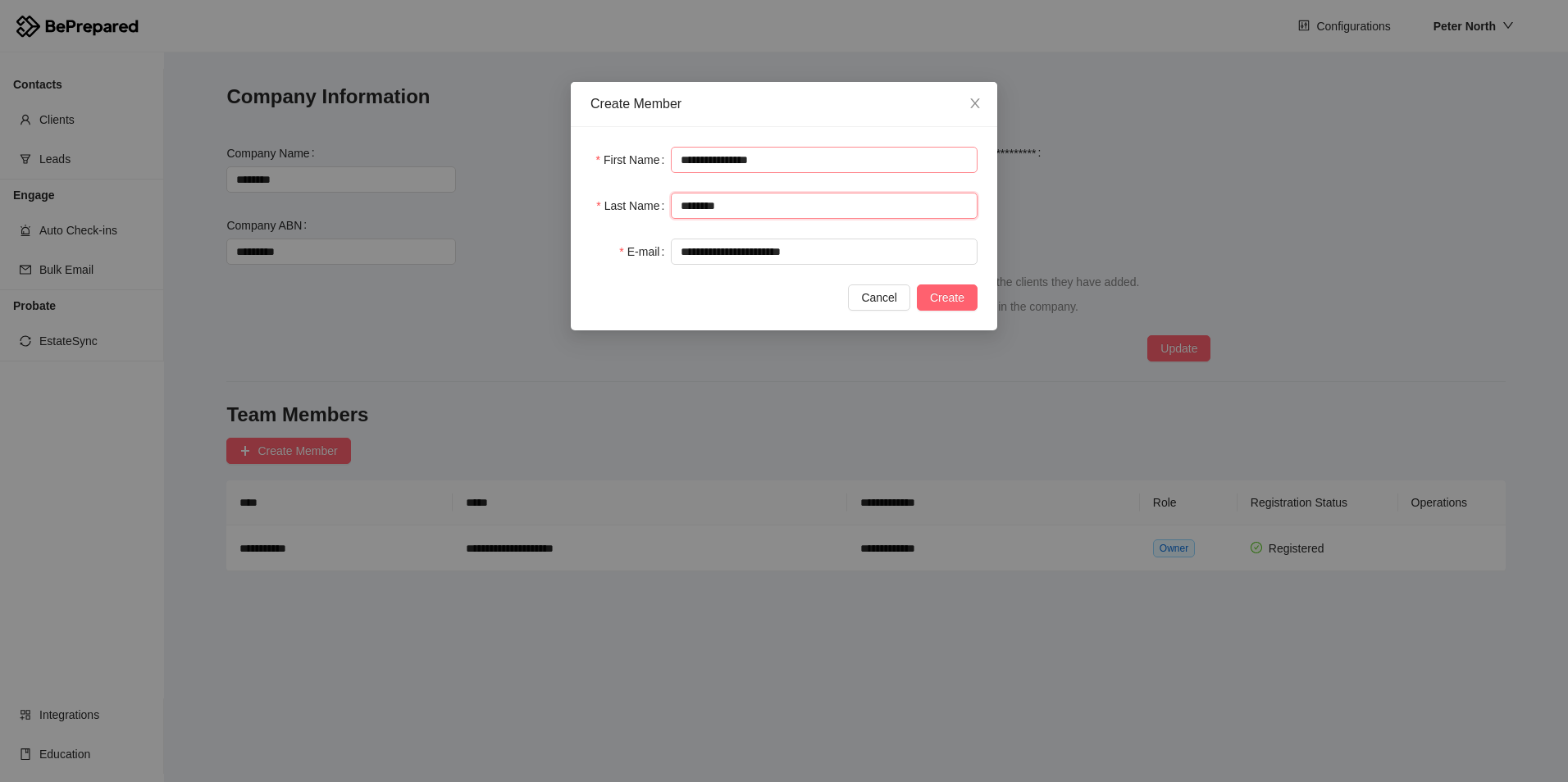 type on "********" 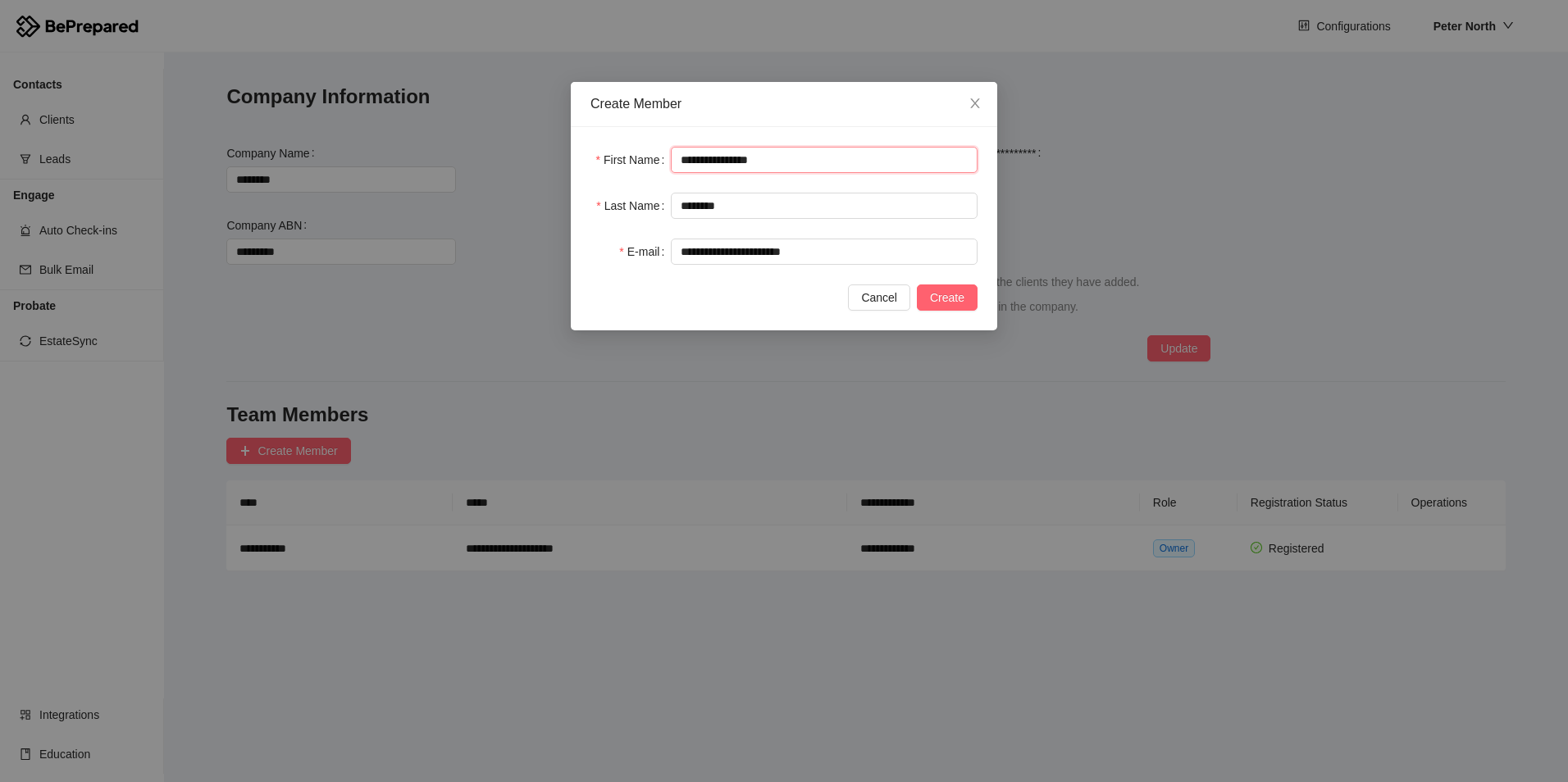 click on "**********" at bounding box center [824, 160] 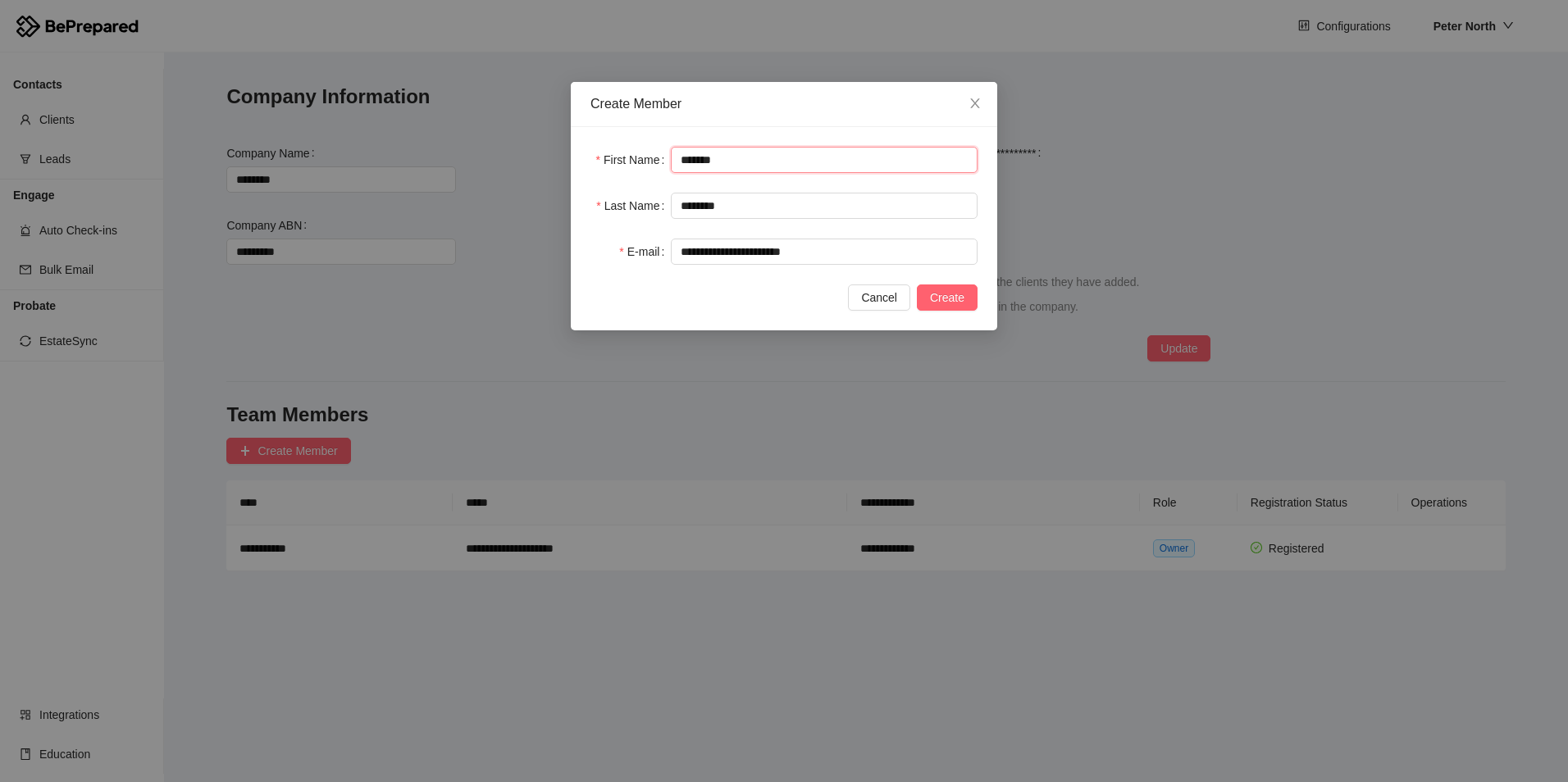 type on "*******" 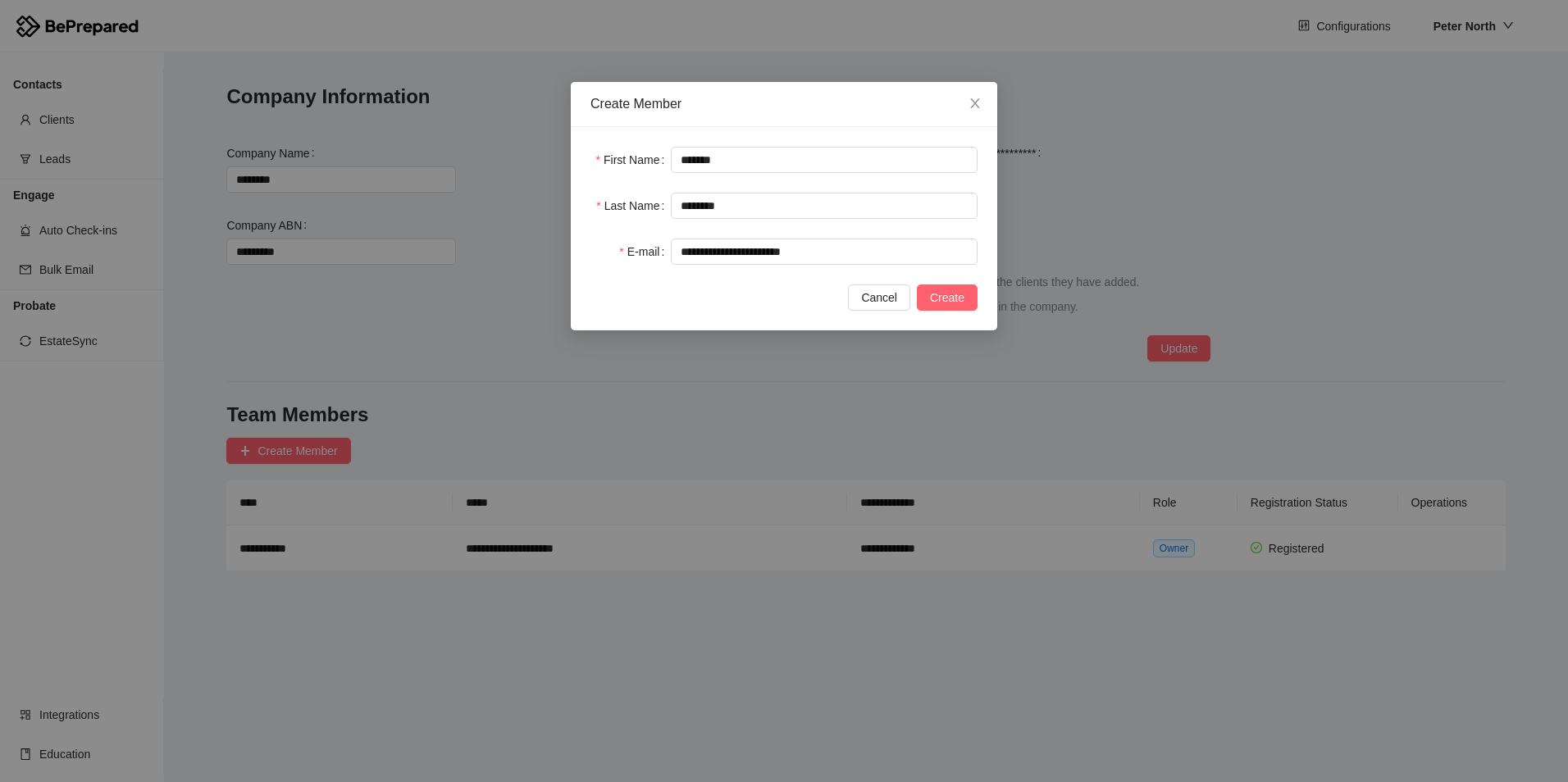 drag, startPoint x: 781, startPoint y: 278, endPoint x: 840, endPoint y: 278, distance: 59 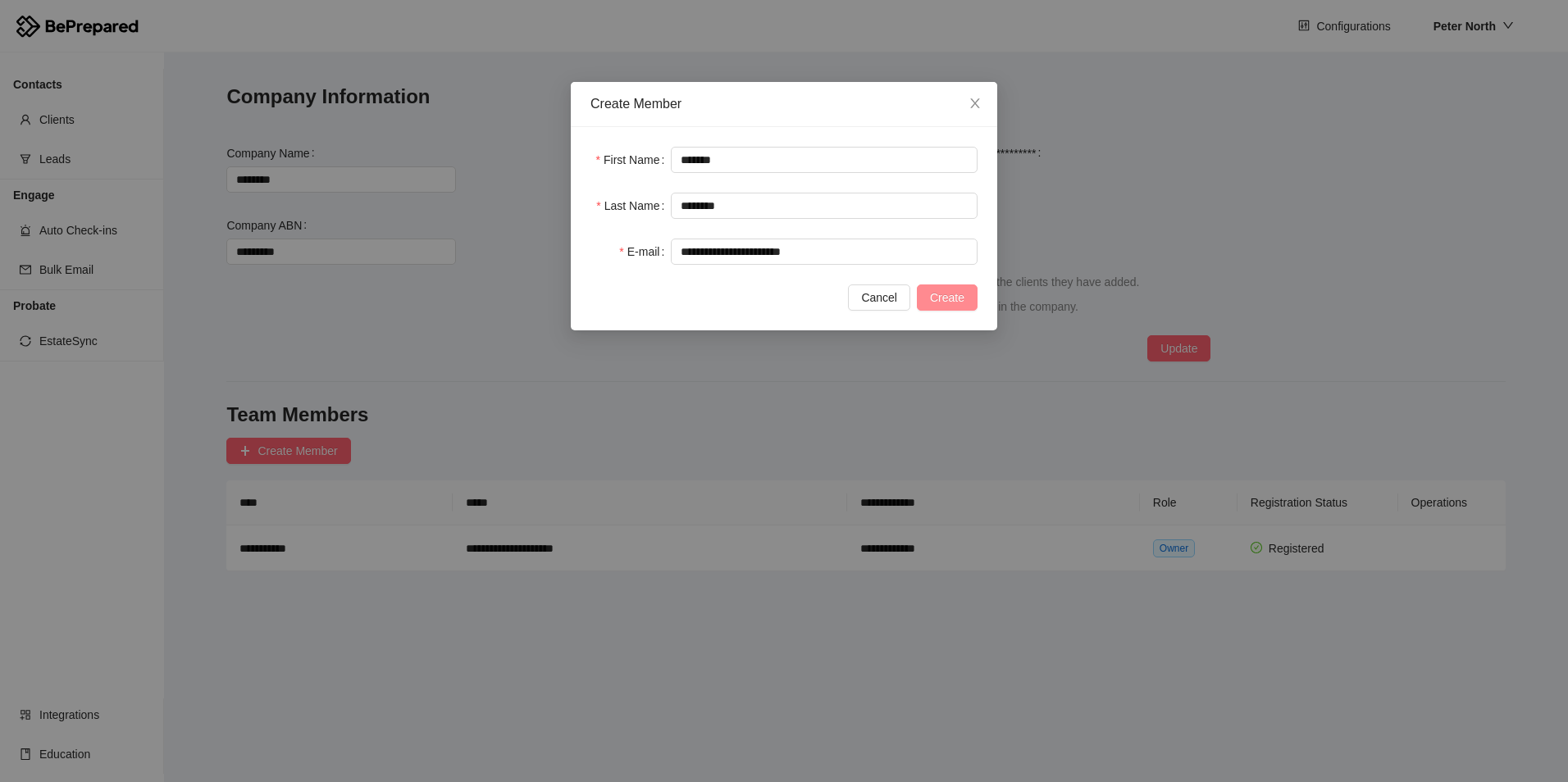 click on "Create" at bounding box center (947, 298) 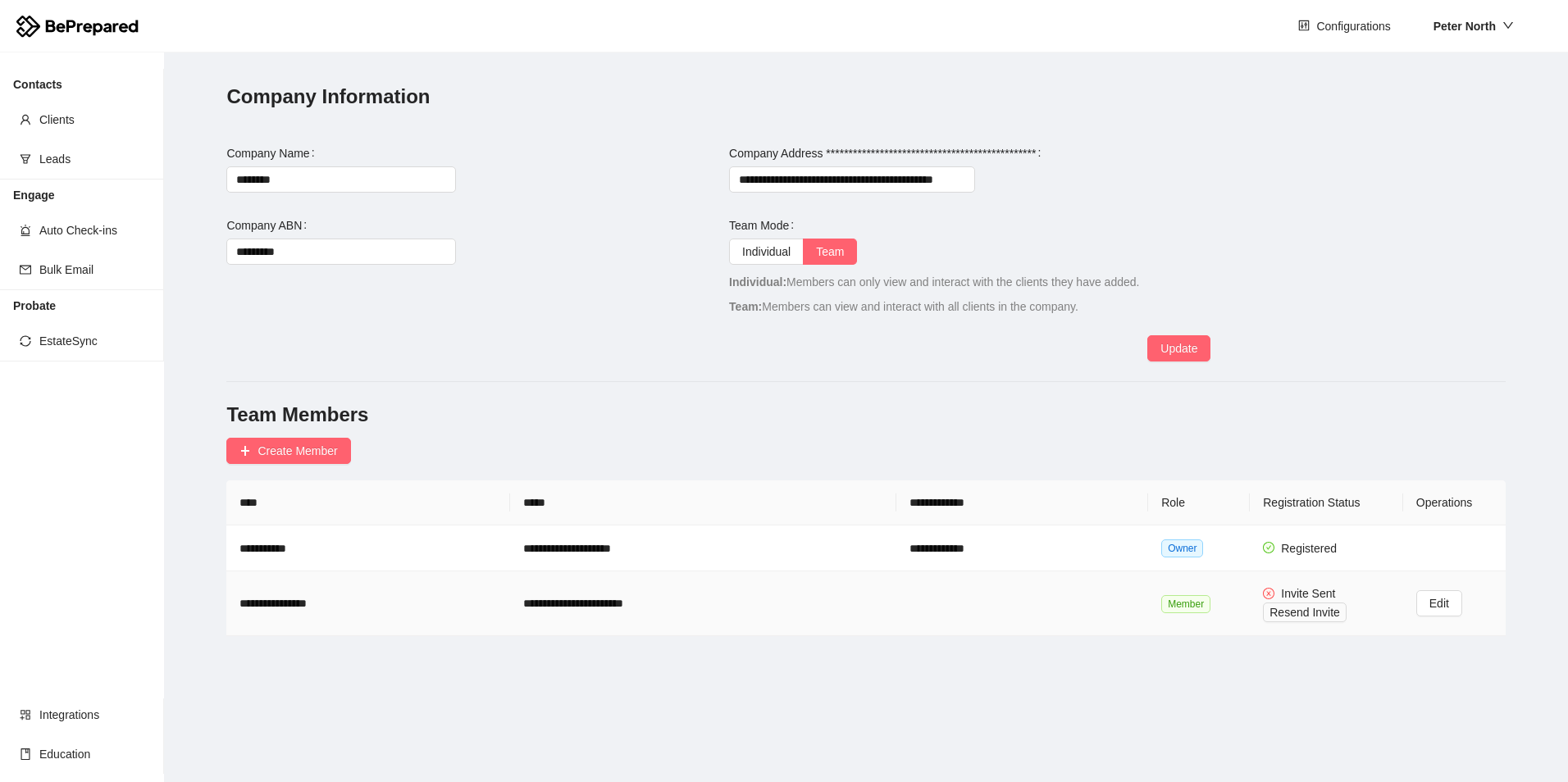 click on "Resend Invite" at bounding box center (1326, 612) 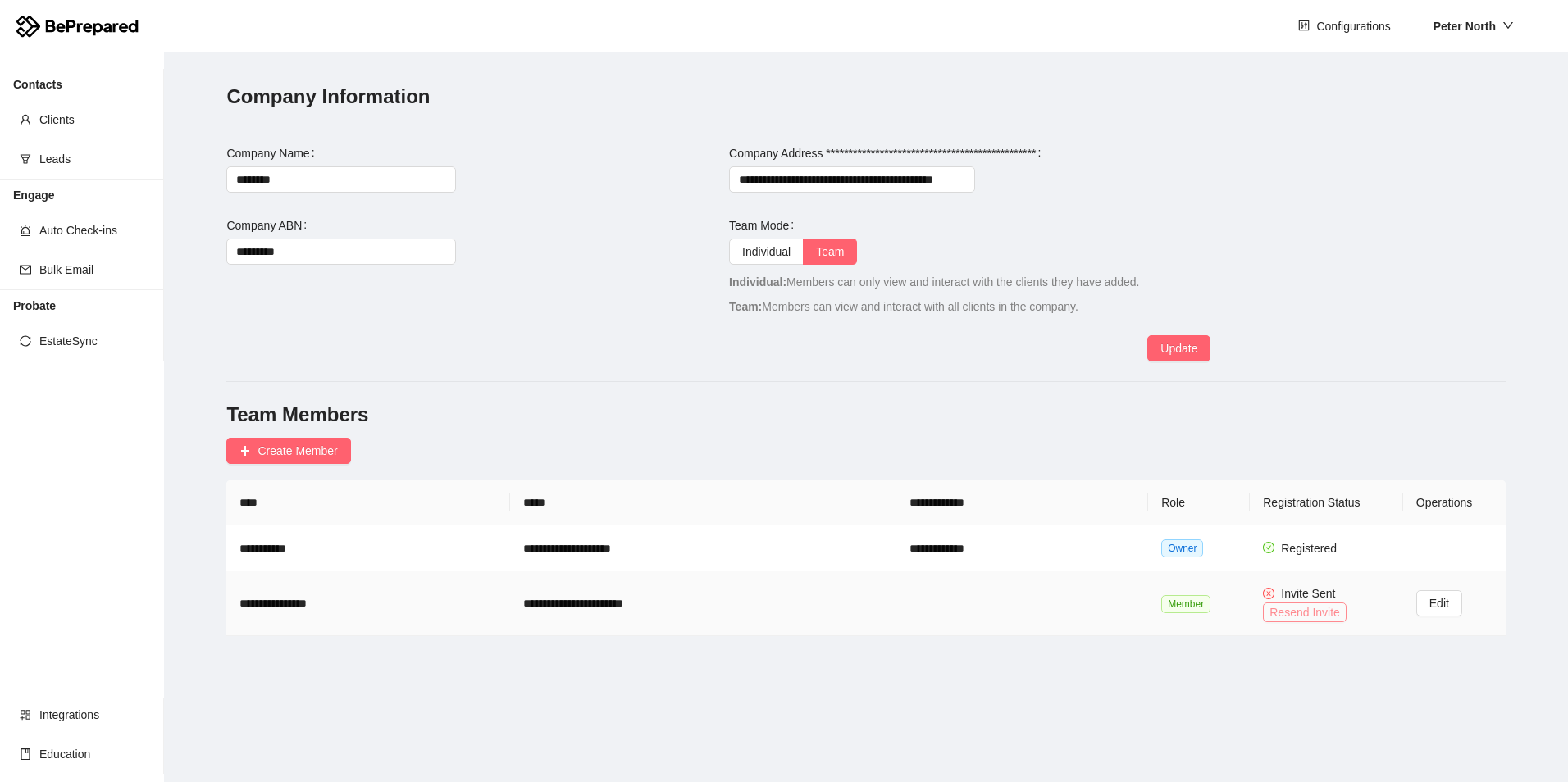 click on "Resend Invite" at bounding box center (1305, 612) 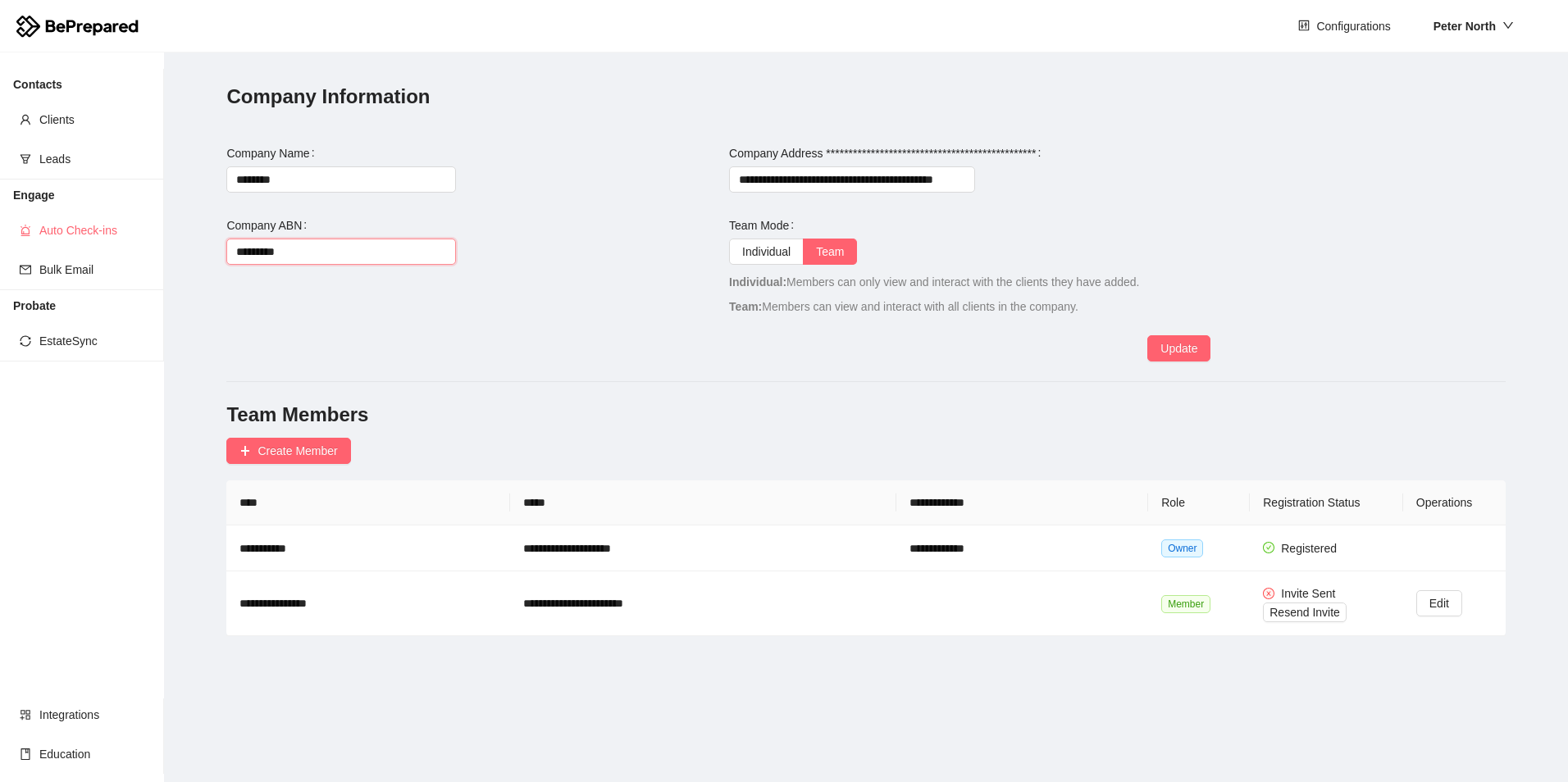 drag, startPoint x: 309, startPoint y: 247, endPoint x: 163, endPoint y: 234, distance: 146.5776 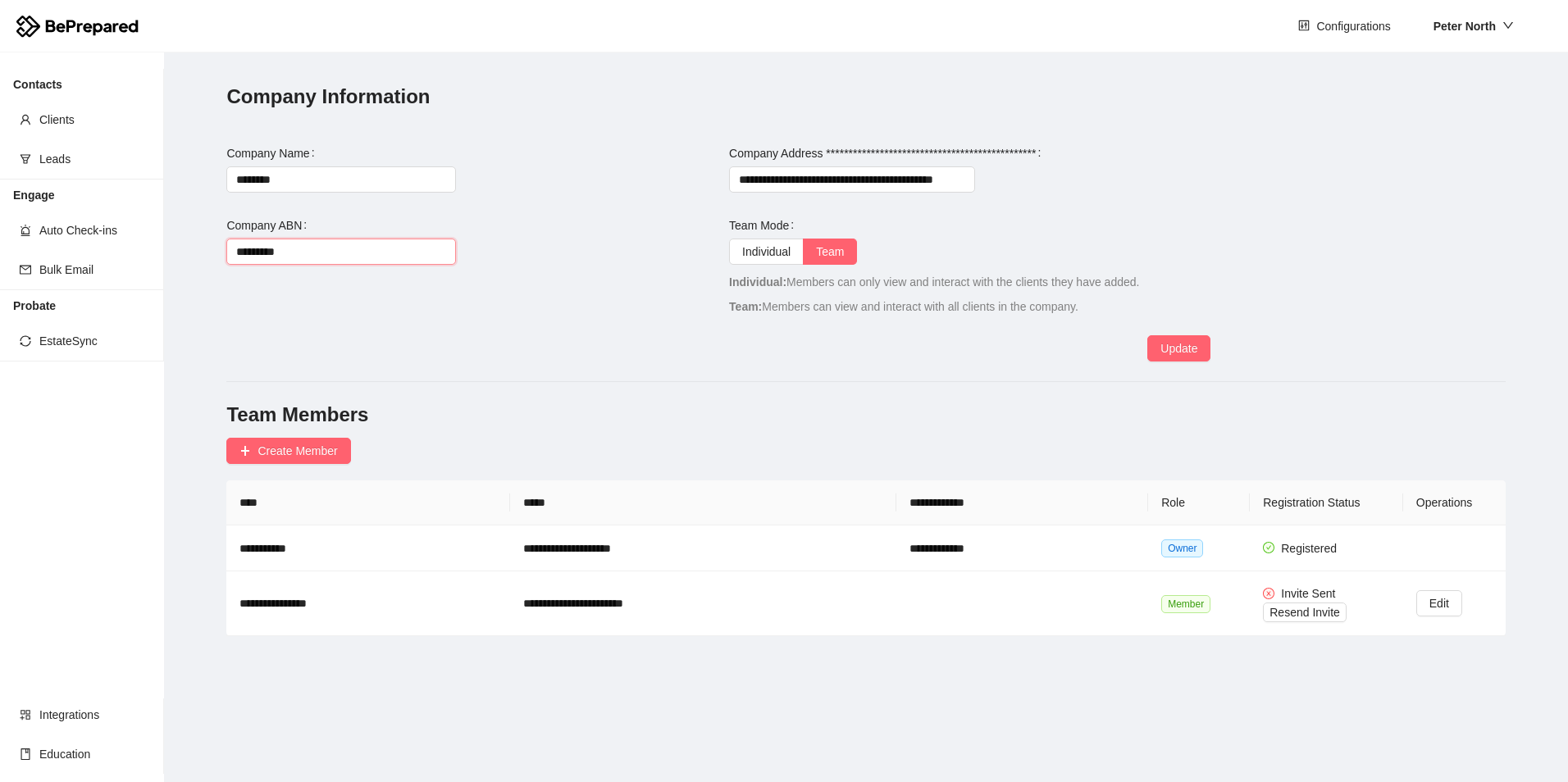 paste on "*****" 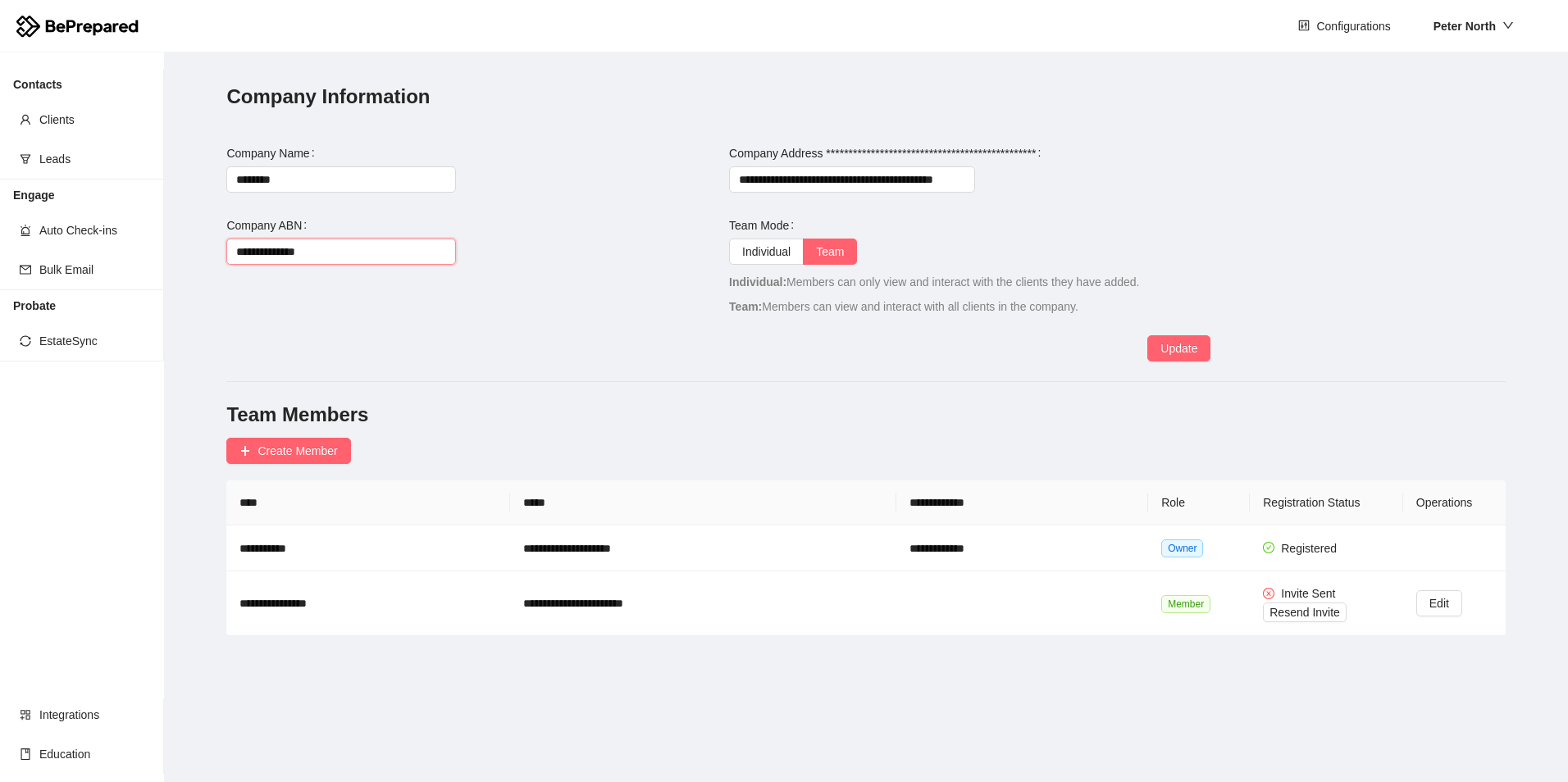 type on "**********" 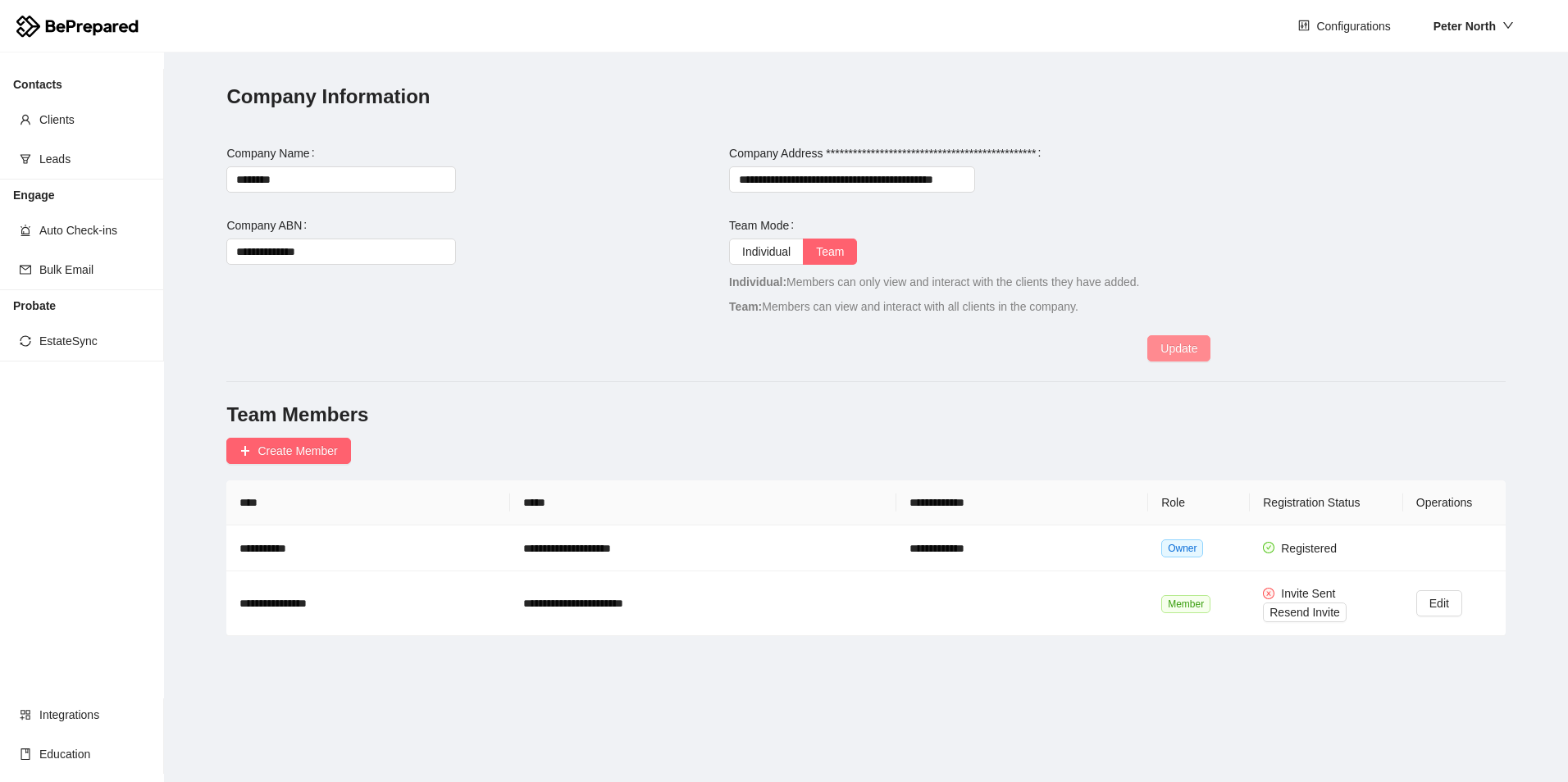 click on "Update" at bounding box center (1178, 348) 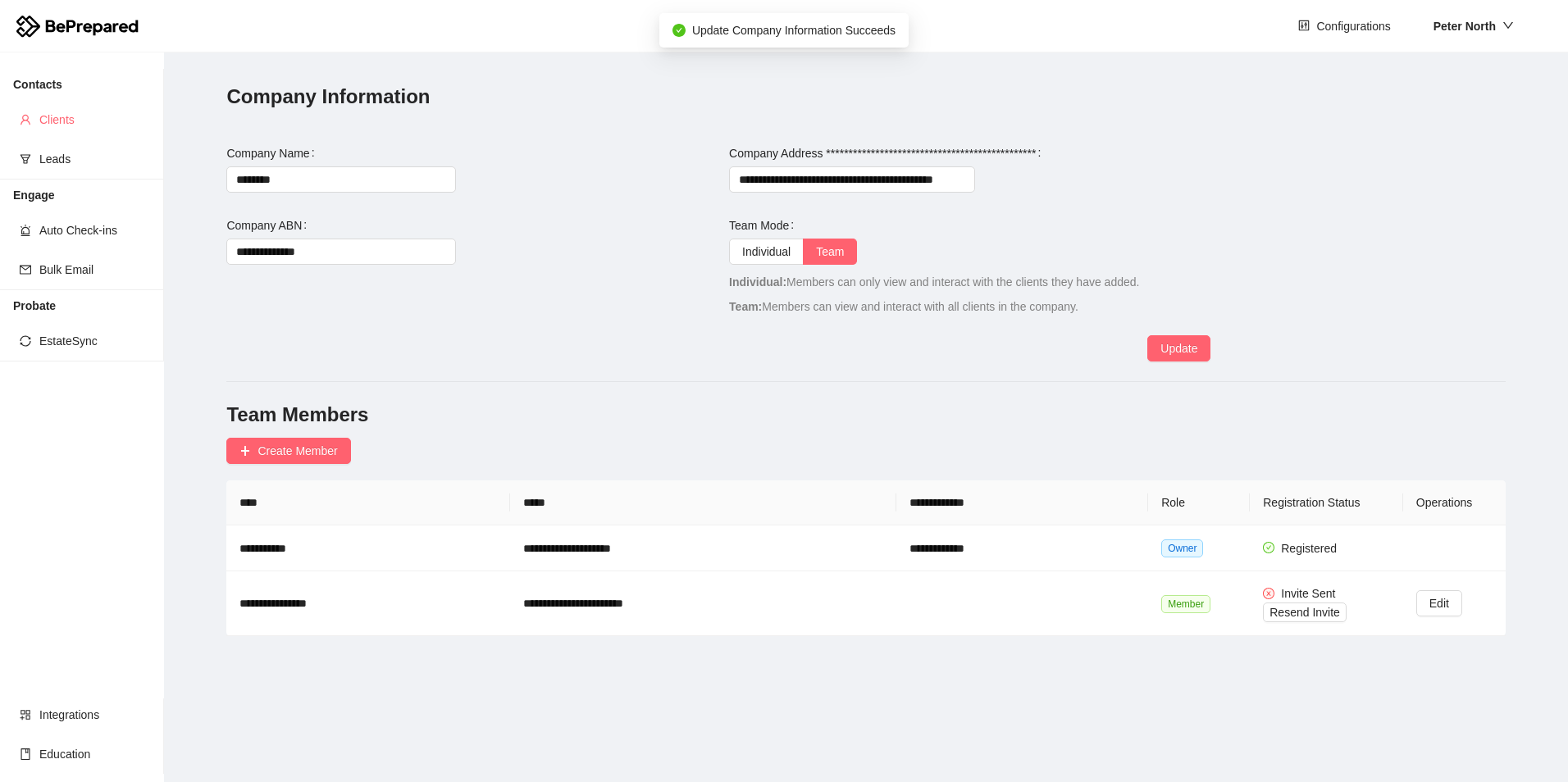 click on "Clients" at bounding box center (95, 120) 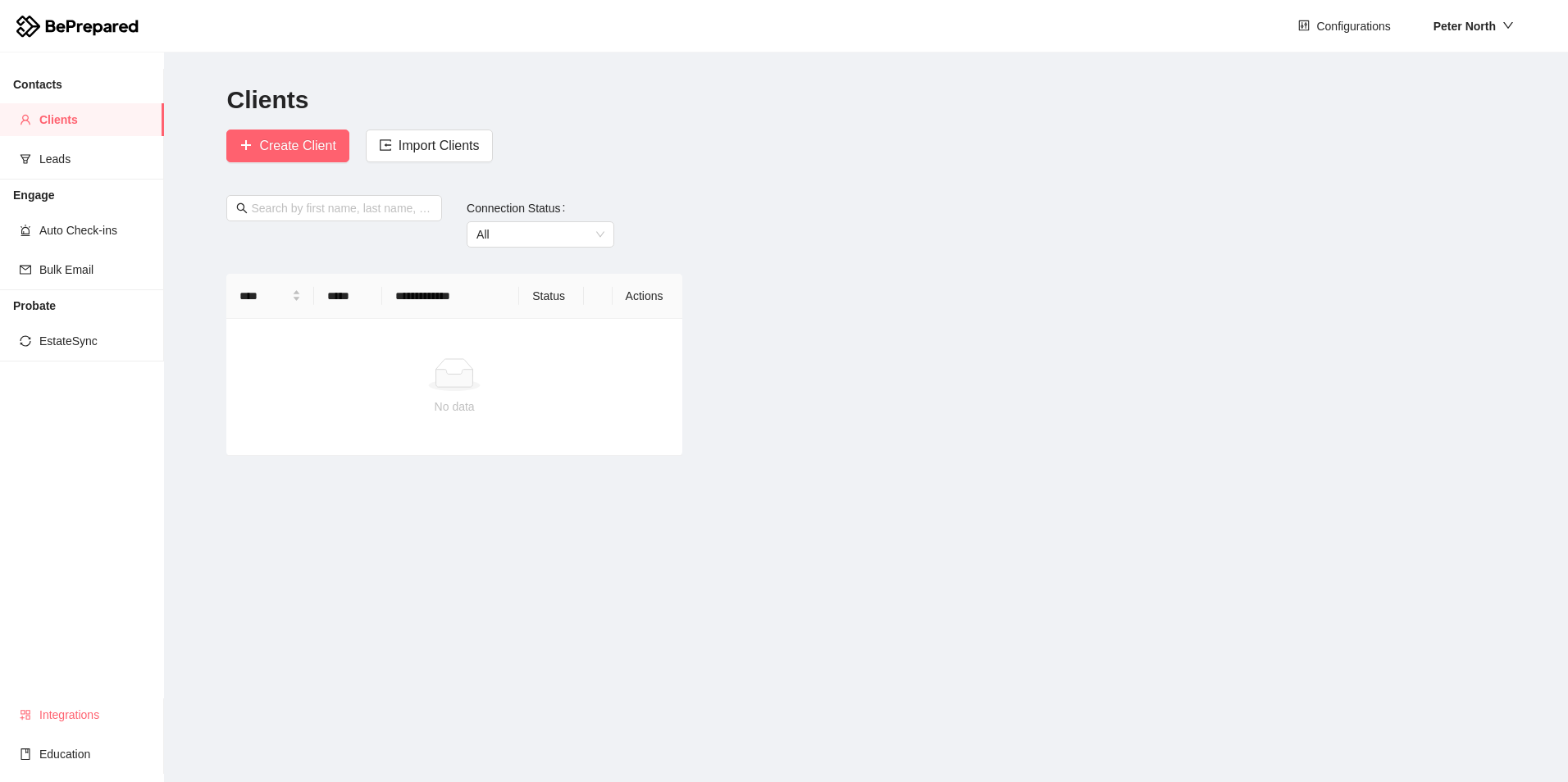 click on "Integrations" at bounding box center (95, 715) 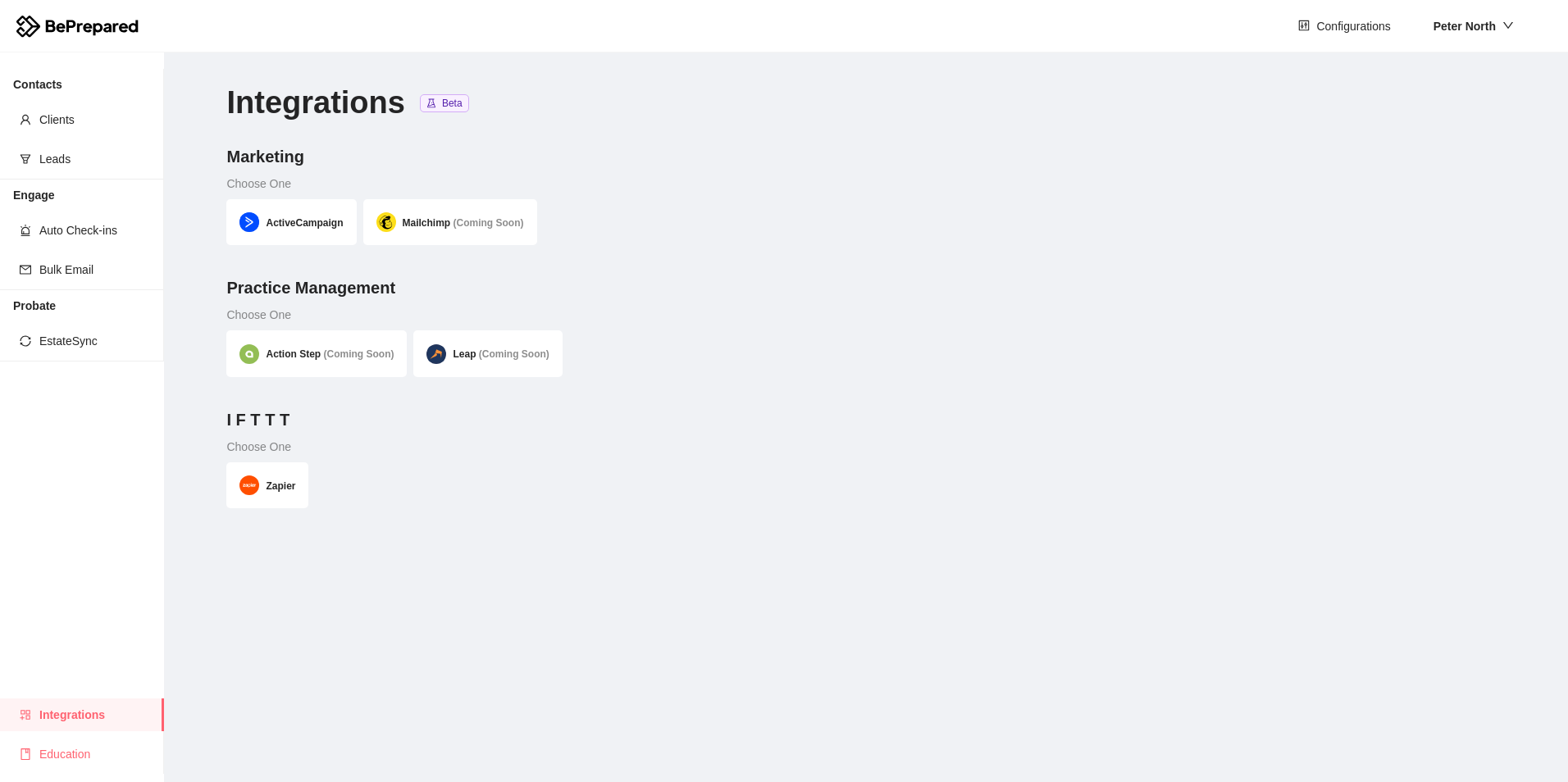 click on "Education" at bounding box center [95, 754] 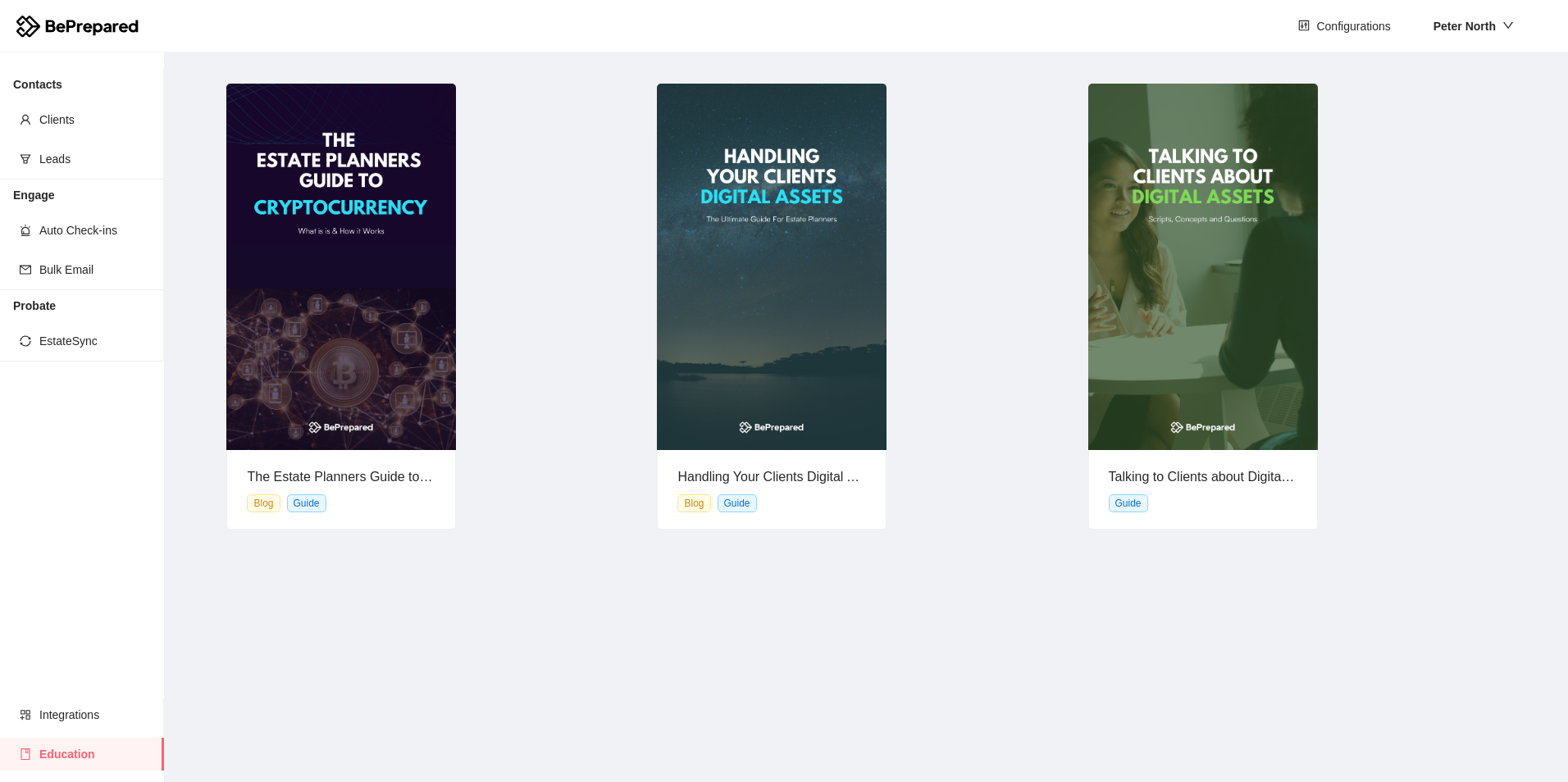 click on "Talking to Clients about Digital Assets Guide" at bounding box center (1297, 315) 